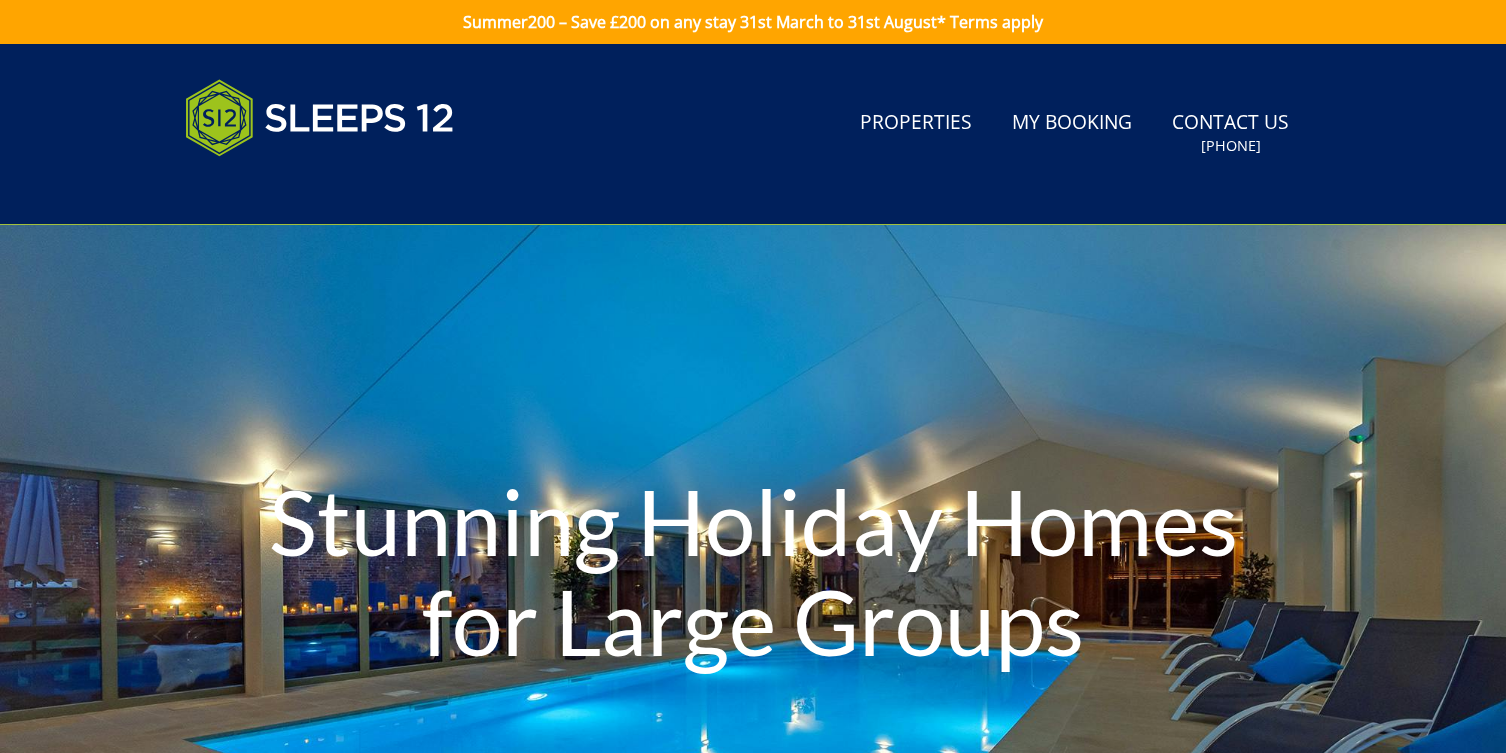 scroll, scrollTop: 0, scrollLeft: 0, axis: both 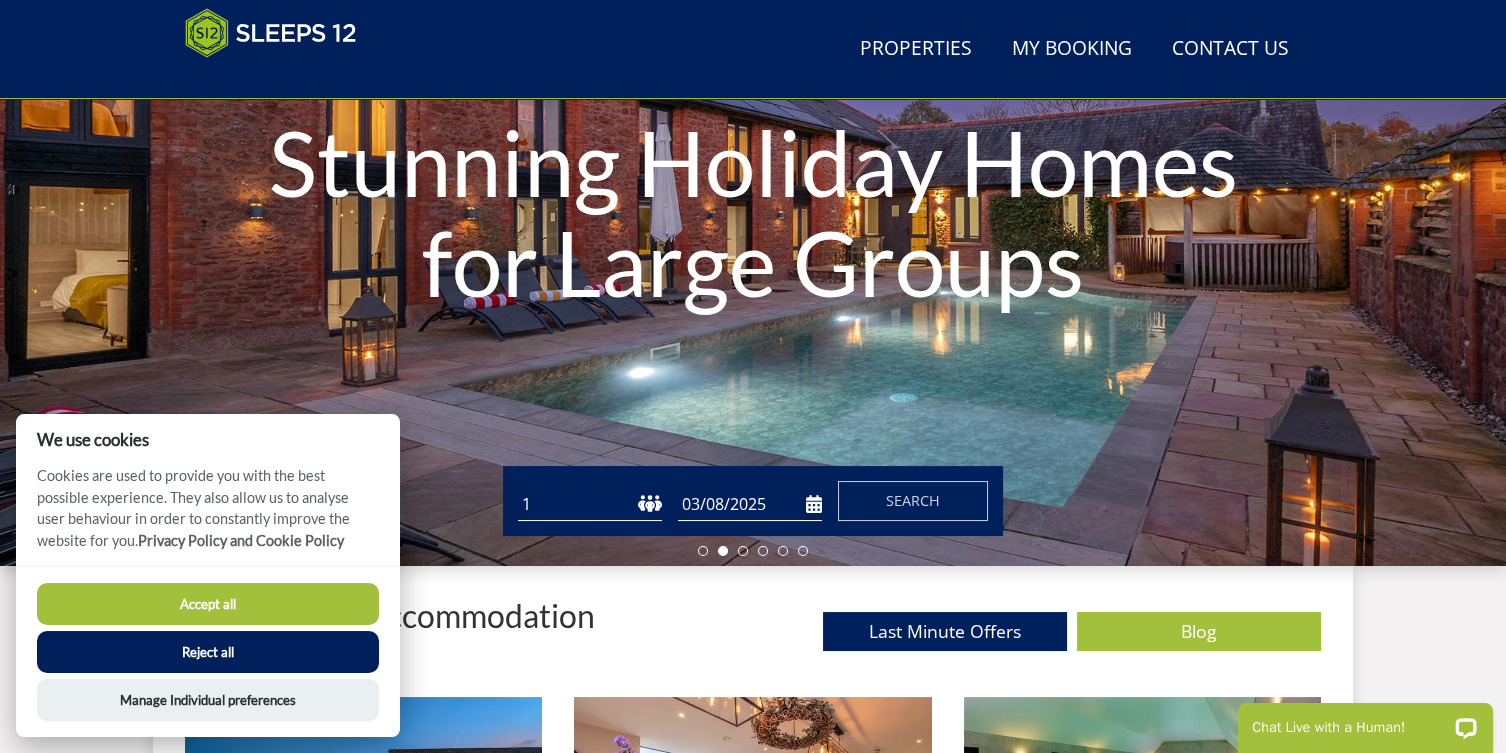 click on "Accept all" at bounding box center [208, 604] 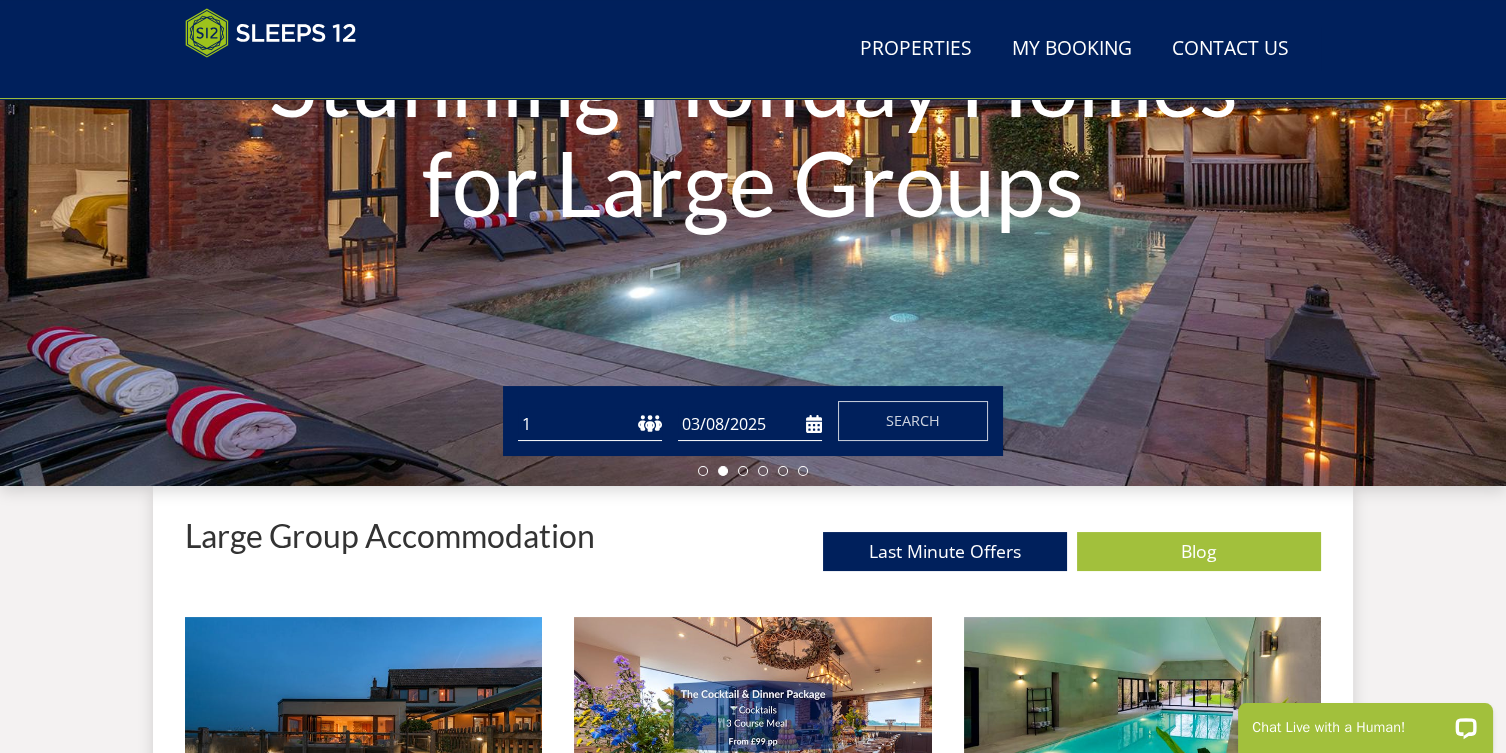 scroll, scrollTop: 373, scrollLeft: 0, axis: vertical 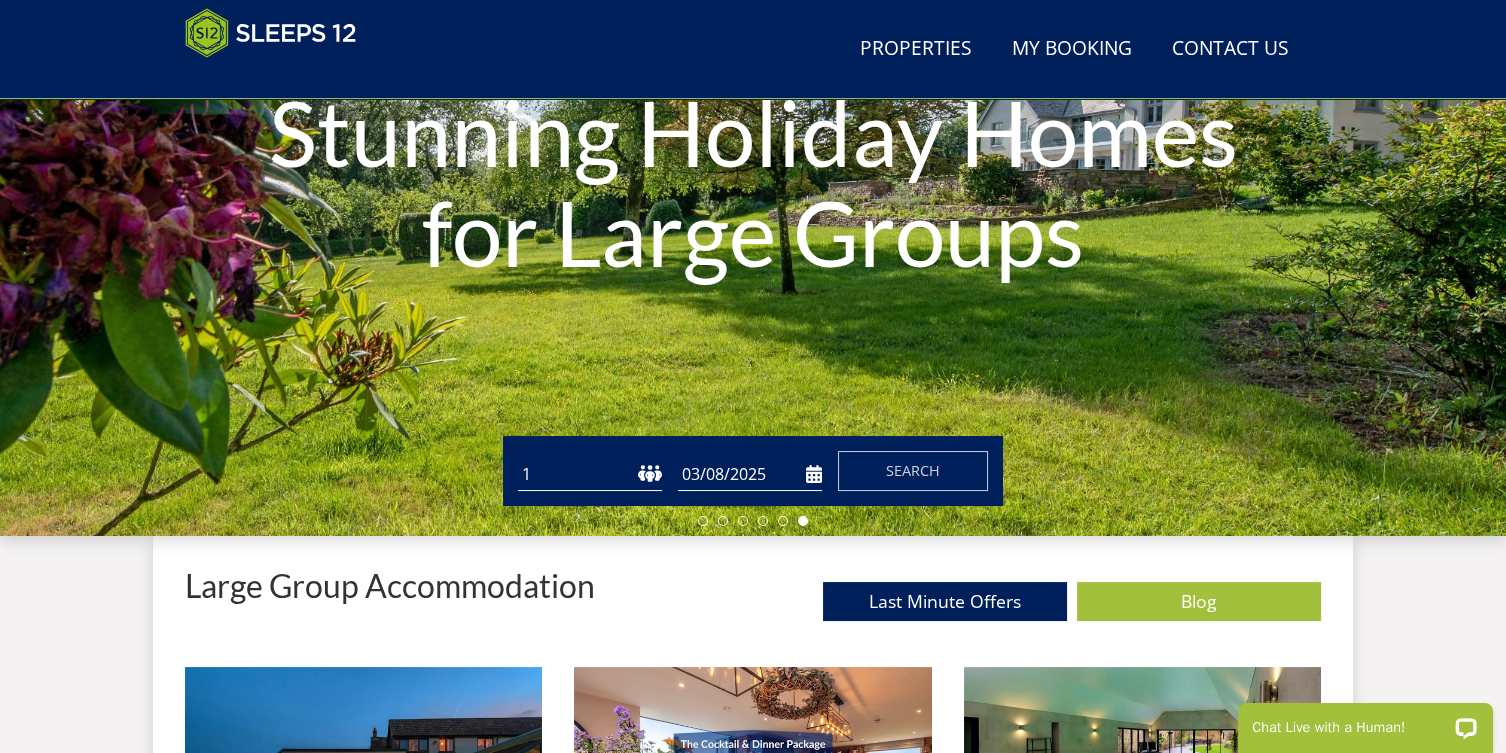 click on "1
2
3
4
5
6
7
8
9
10
11
12
13
14
15
16
17
18
19
20
21
22
23
24
25
26
27
28
29
30
31
32" at bounding box center [590, 474] 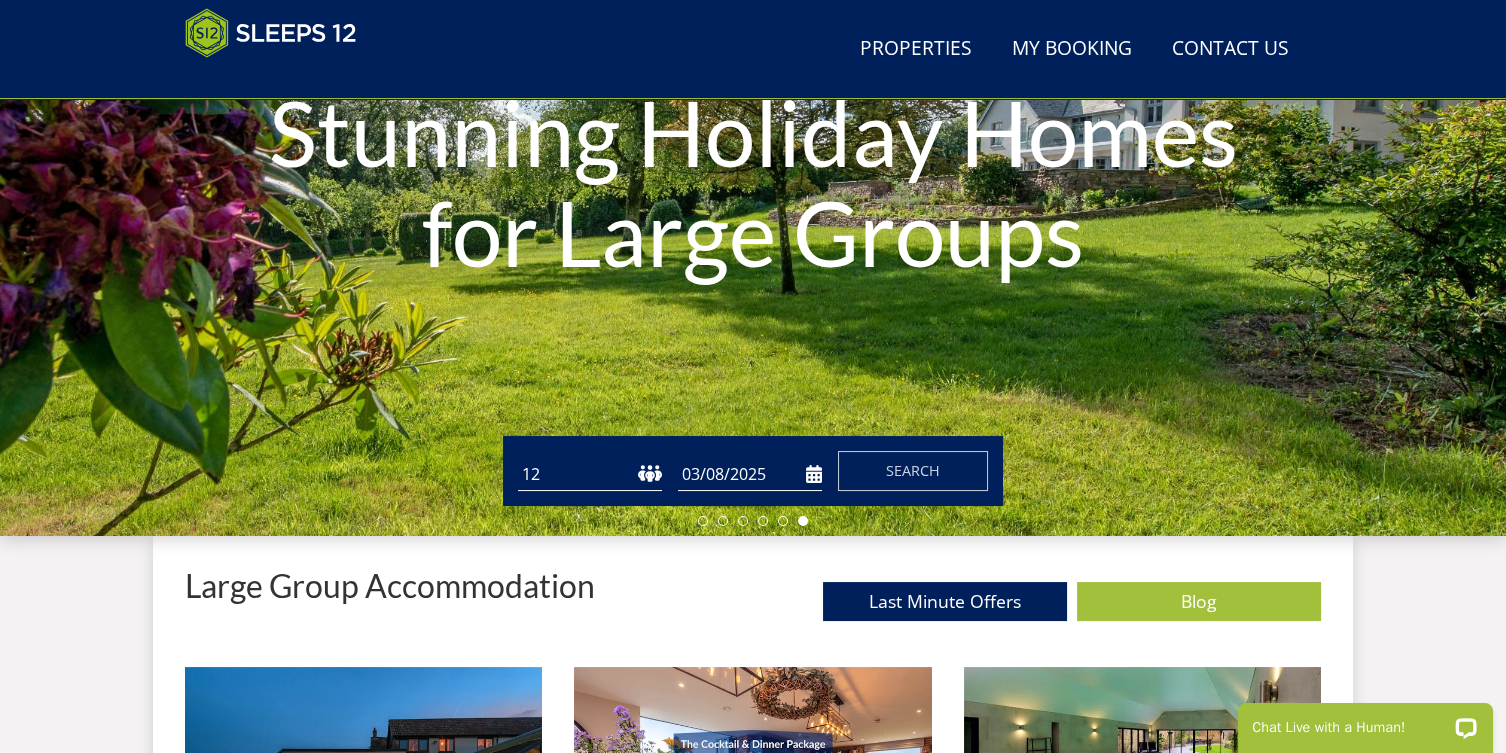 click on "03/08/2025" at bounding box center [750, 474] 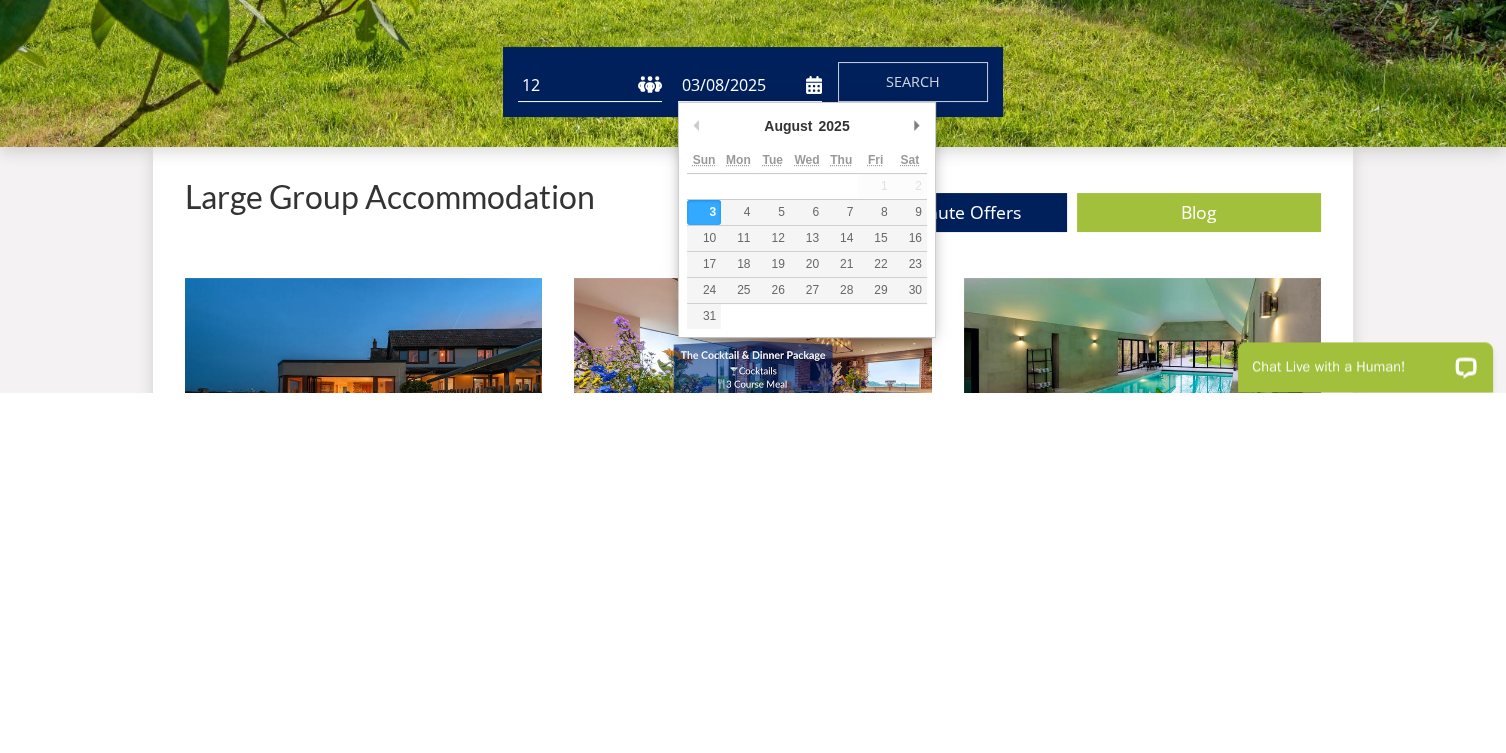 scroll, scrollTop: 341, scrollLeft: 0, axis: vertical 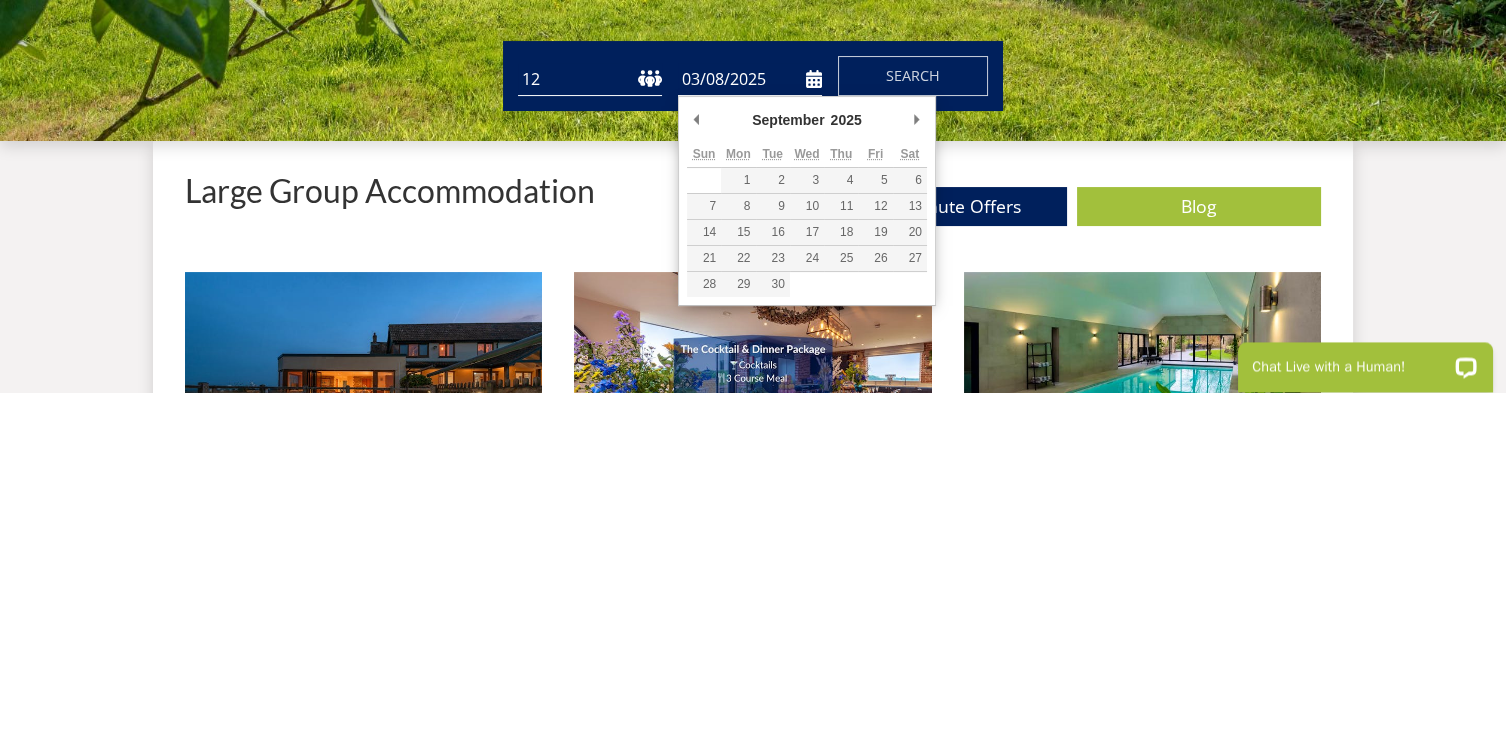 click on "Stunning Holiday Homes for Large Groups" at bounding box center [753, 152] 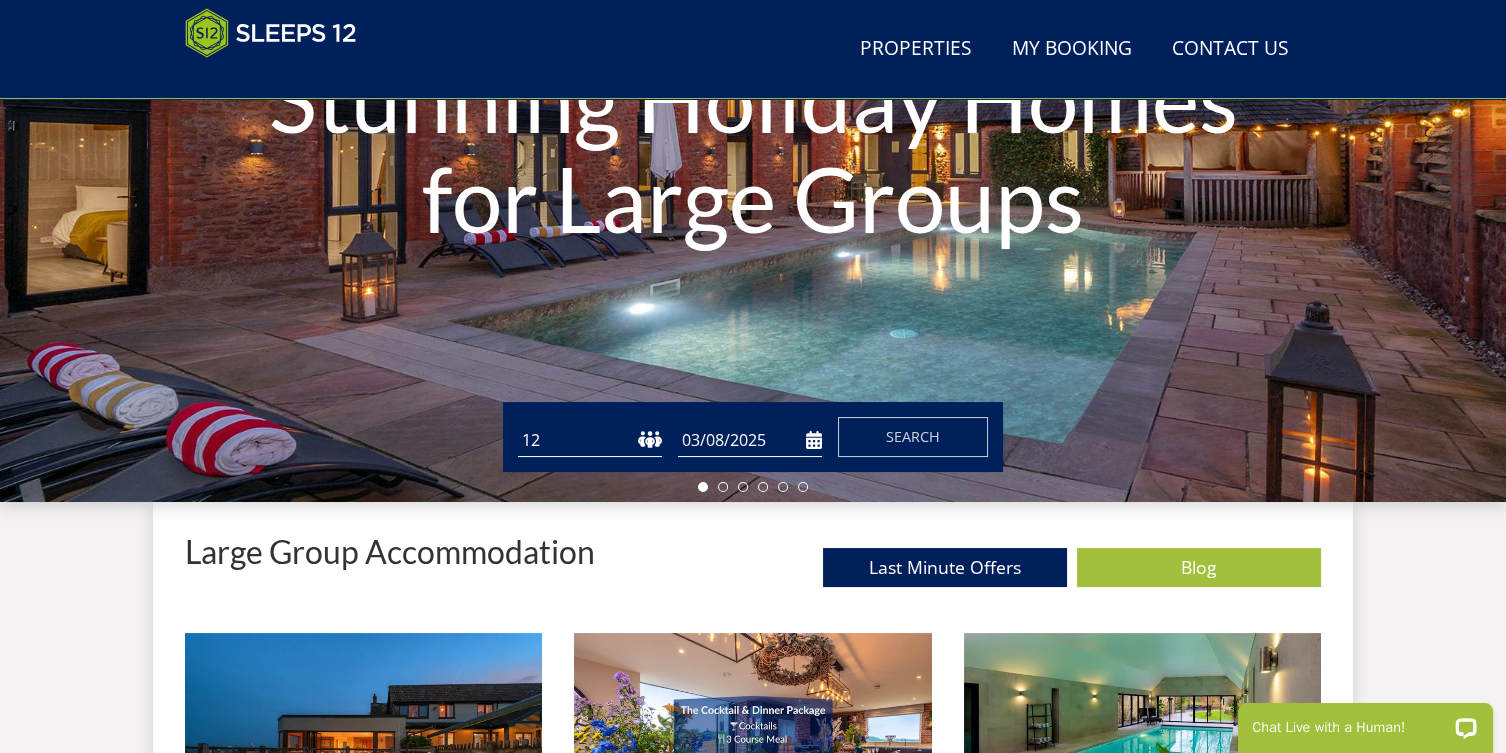 click on "03/08/2025" at bounding box center [750, 440] 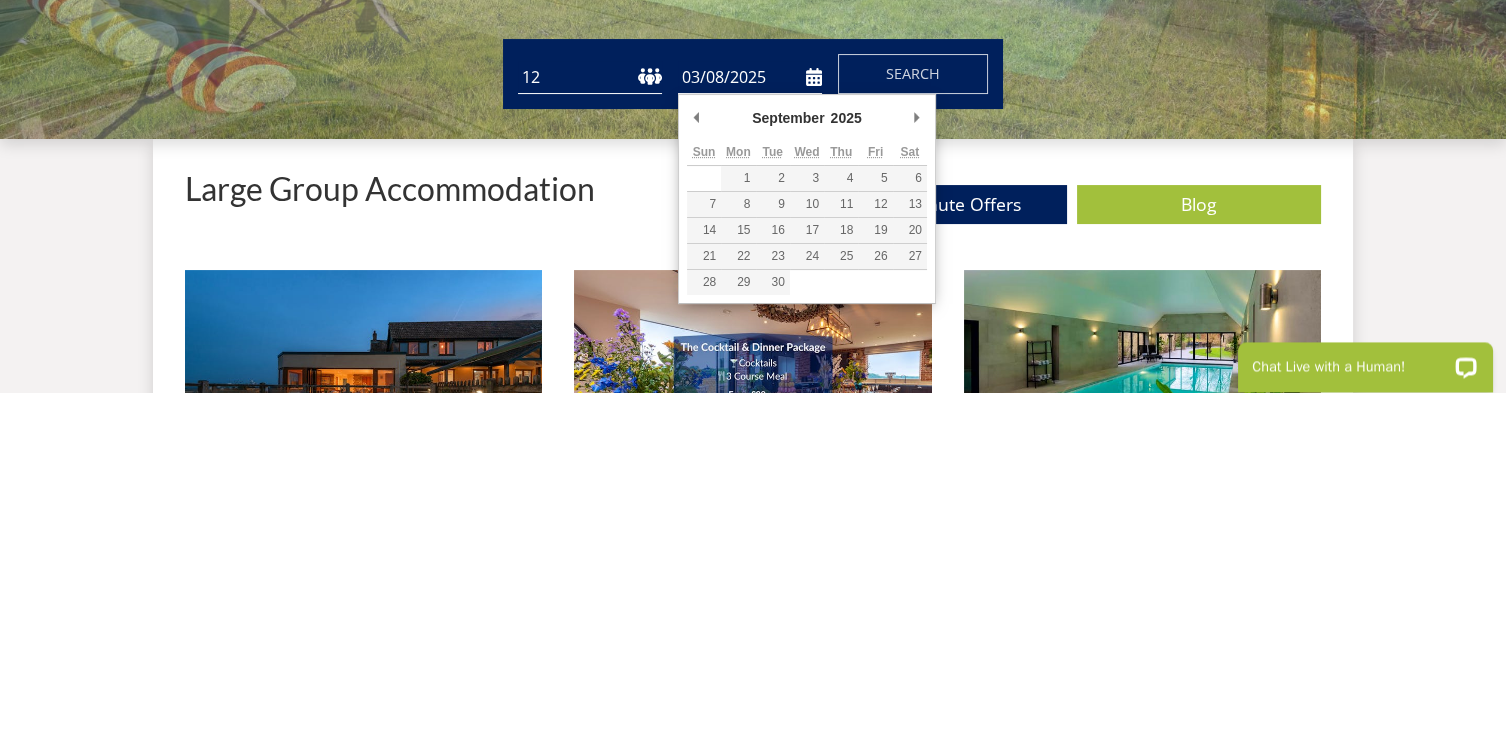 scroll, scrollTop: 344, scrollLeft: 0, axis: vertical 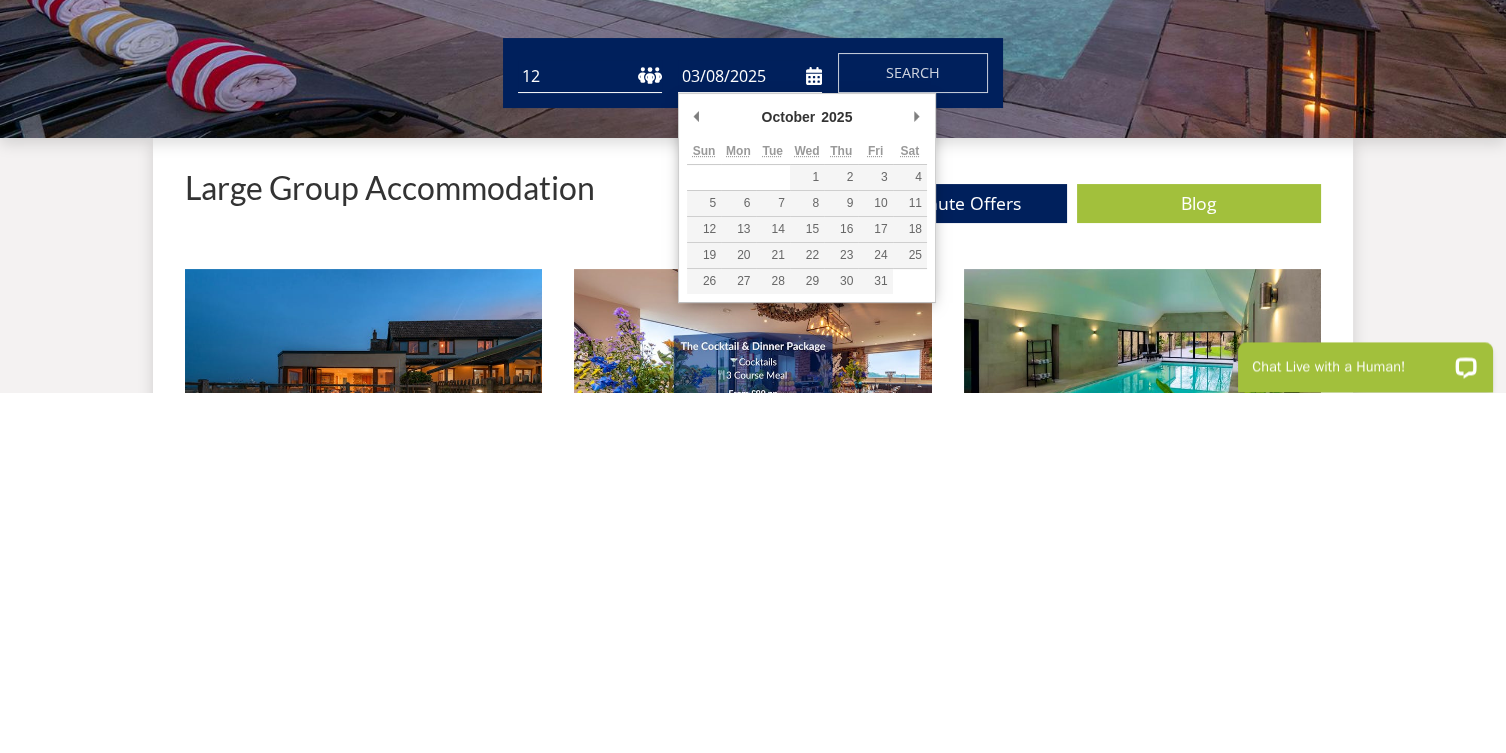 type on "[DATE]" 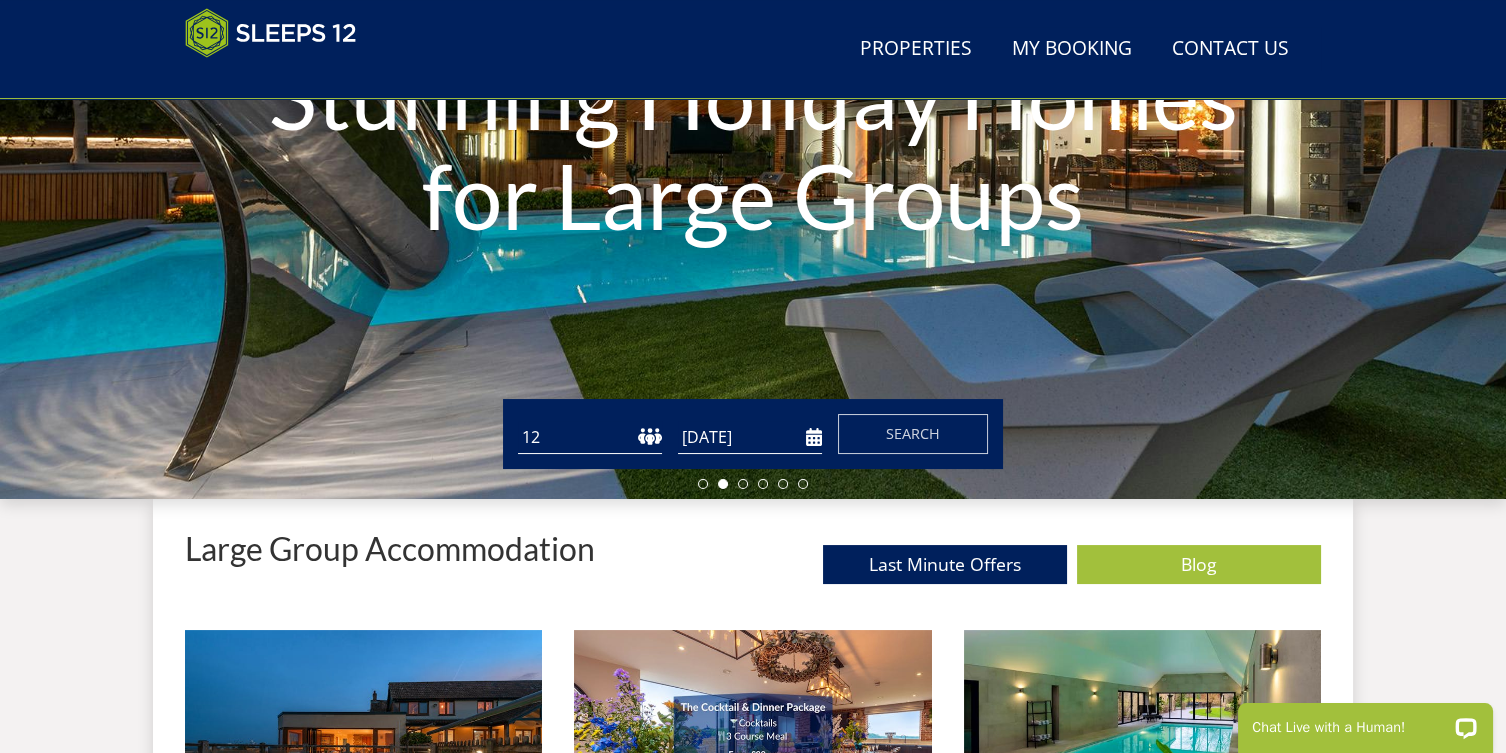 click on "Search" at bounding box center [913, 433] 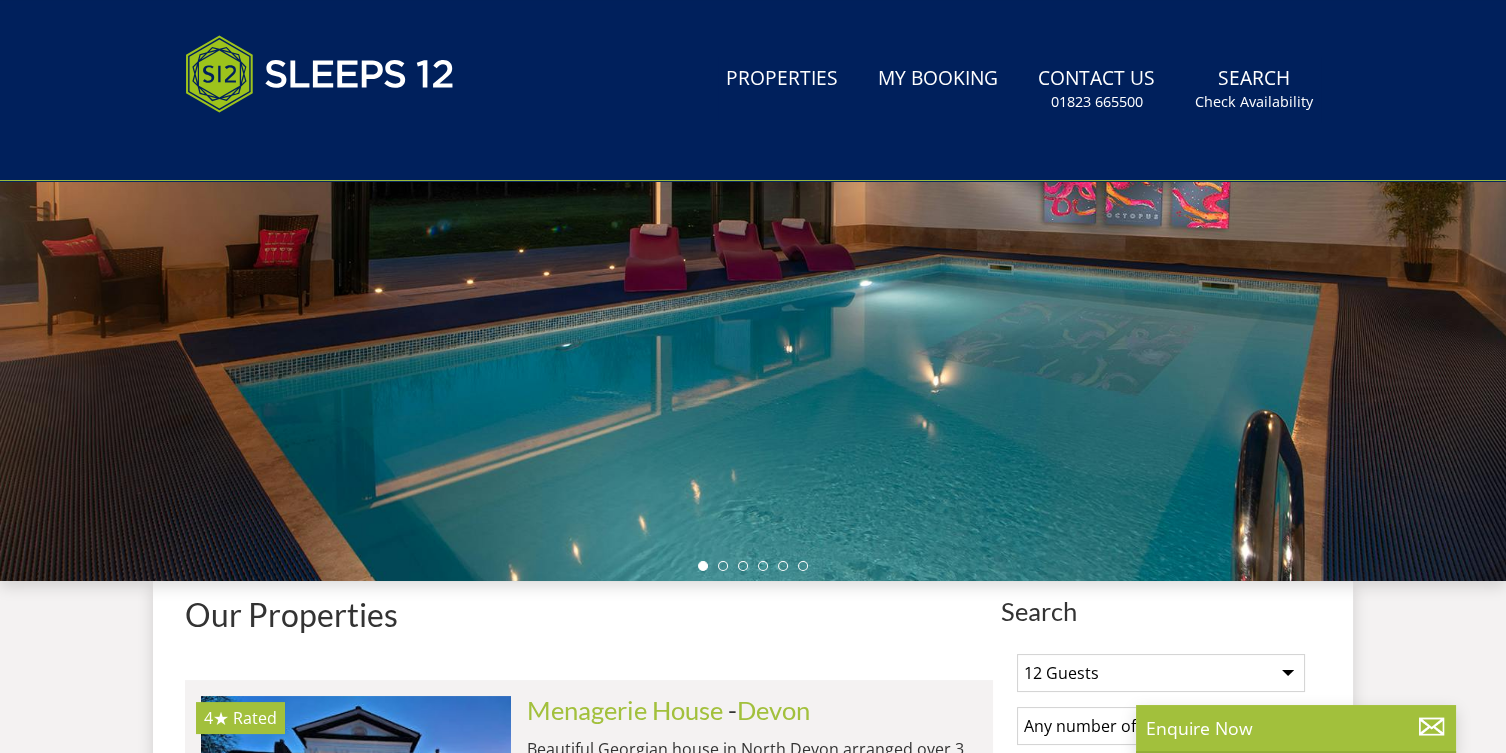 scroll, scrollTop: 0, scrollLeft: 0, axis: both 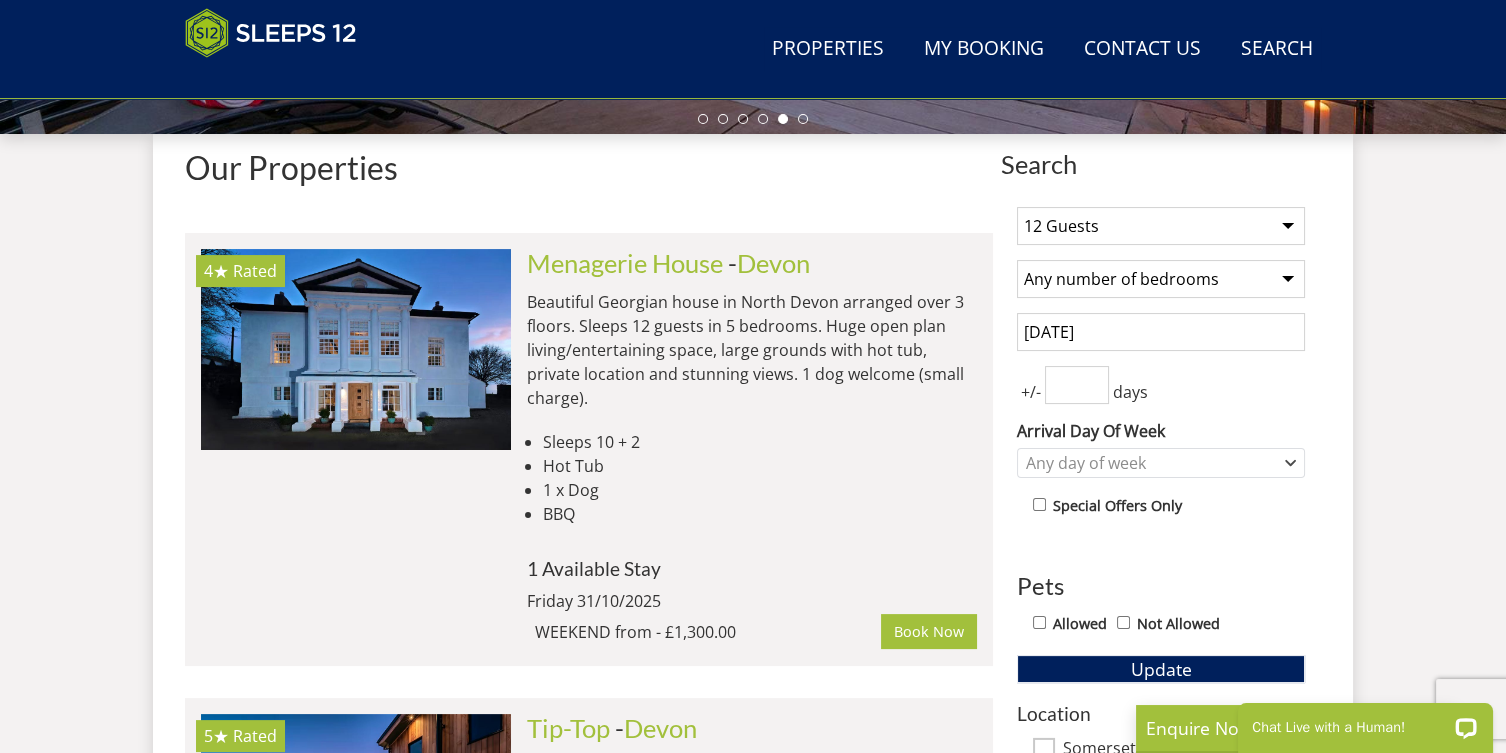 click at bounding box center (1077, 385) 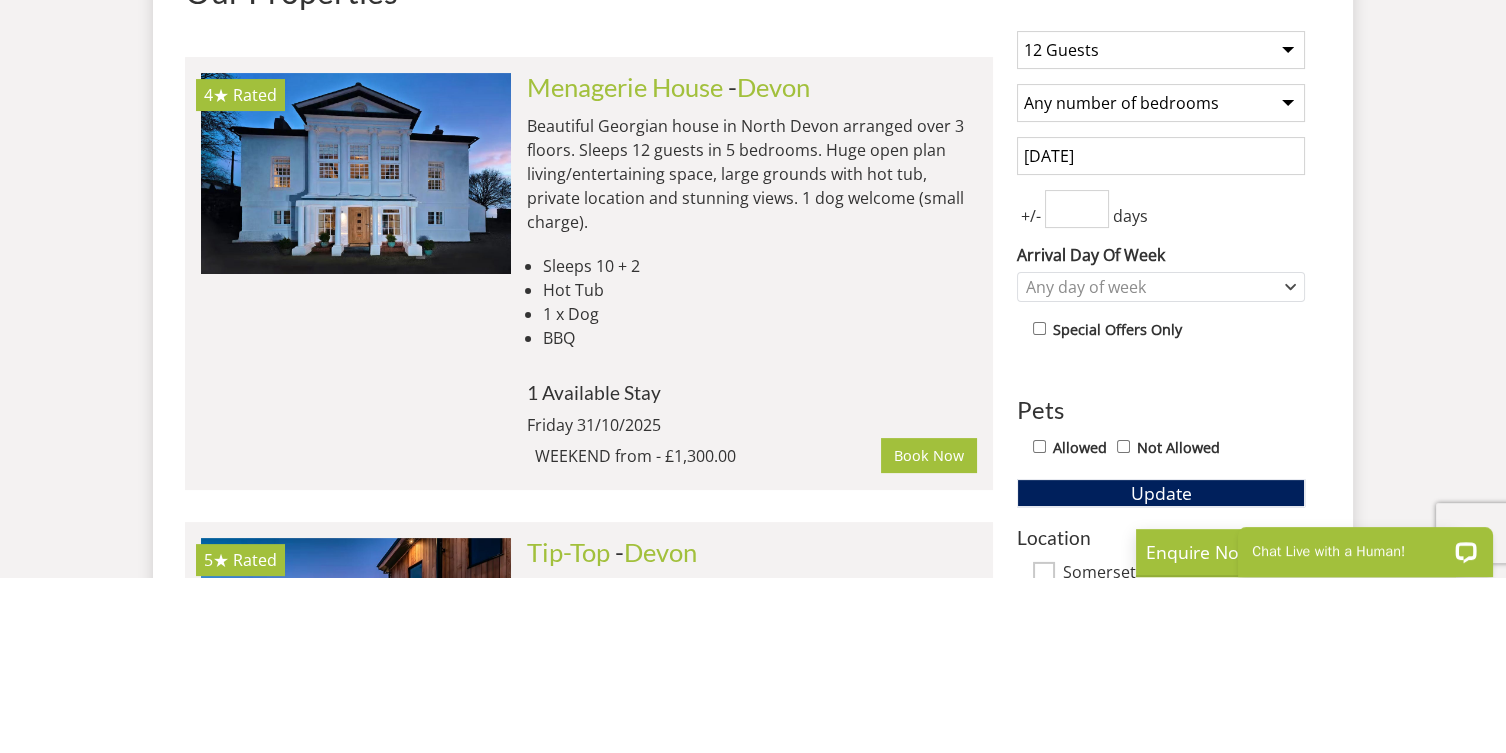 scroll, scrollTop: 709, scrollLeft: 0, axis: vertical 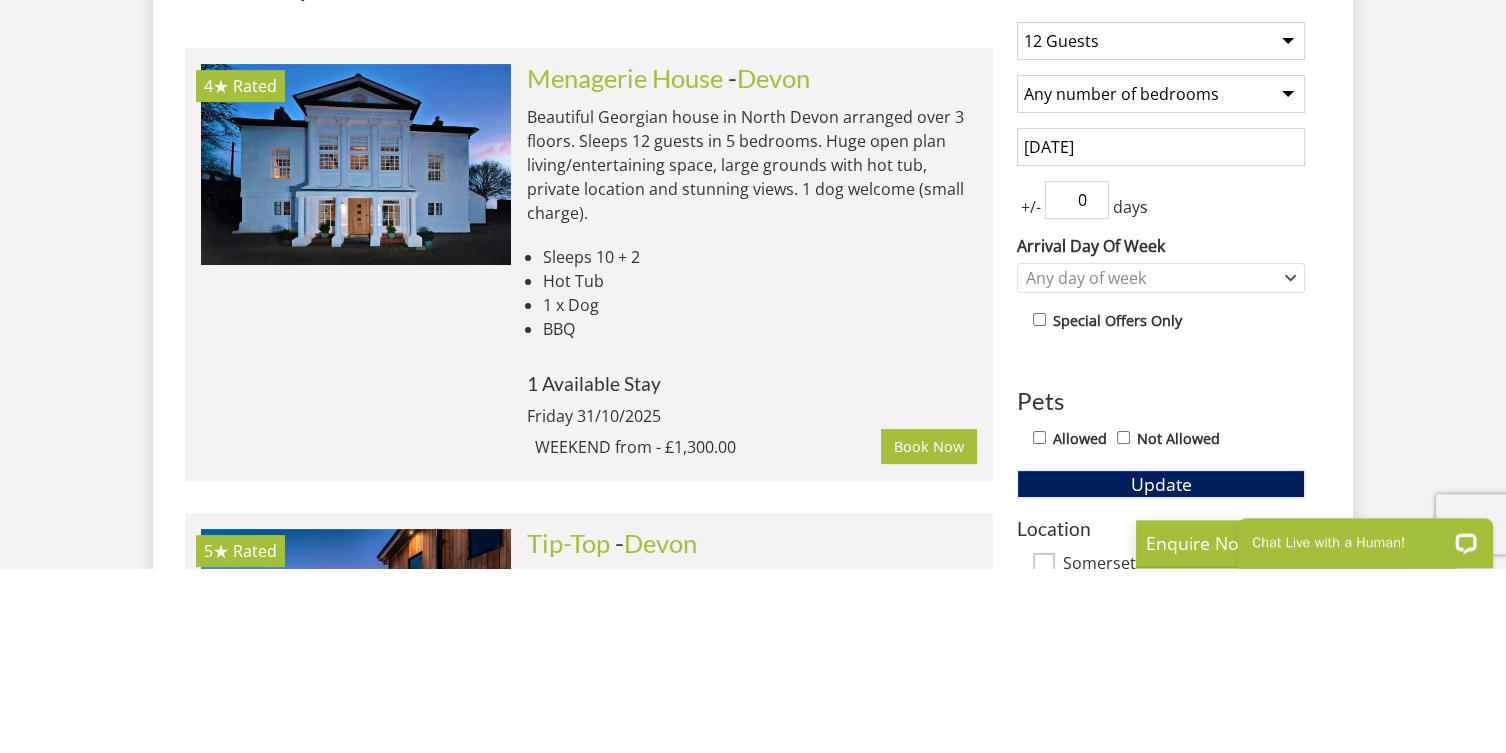 type on "0" 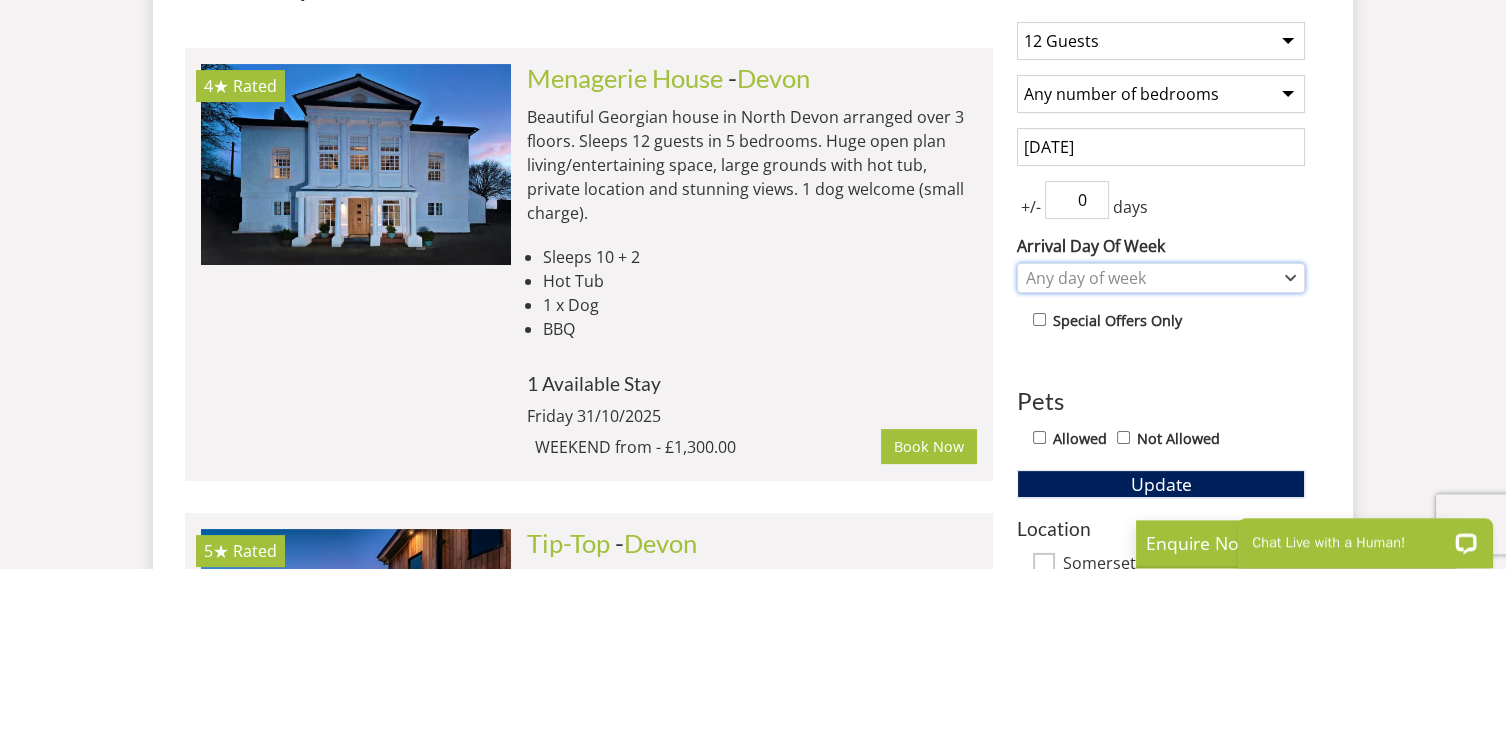 click on "Any day of week" at bounding box center (1161, 463) 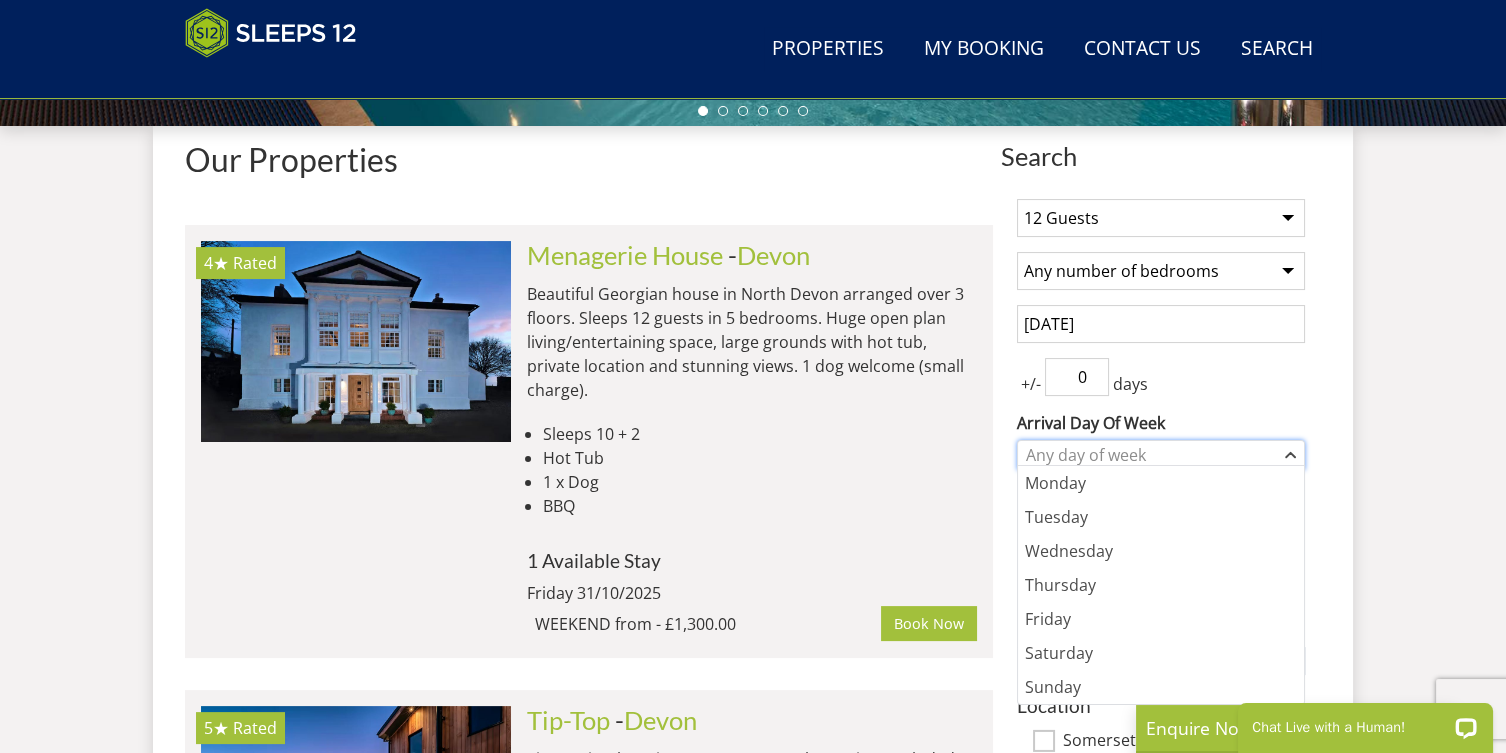 scroll, scrollTop: 718, scrollLeft: 0, axis: vertical 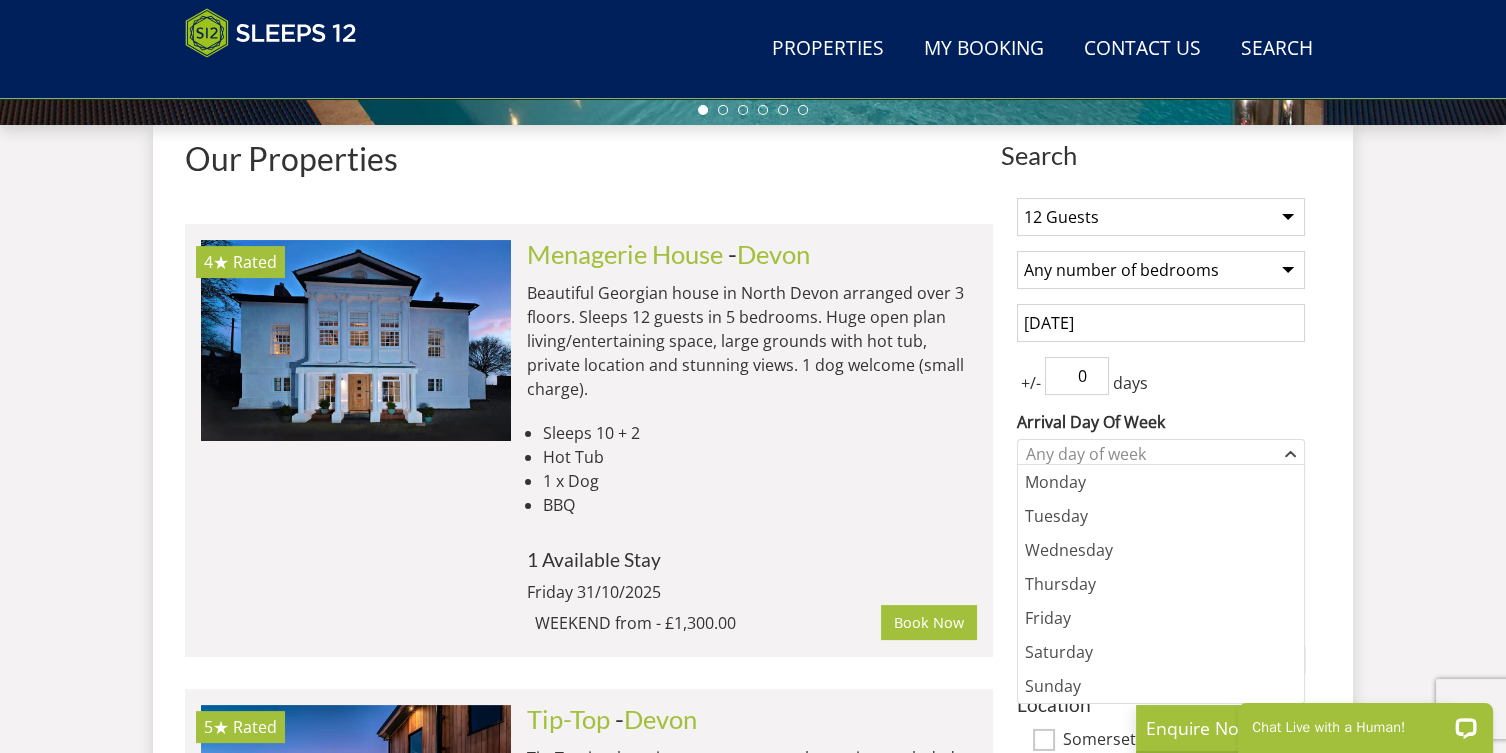 click on "Friday" at bounding box center (1161, 618) 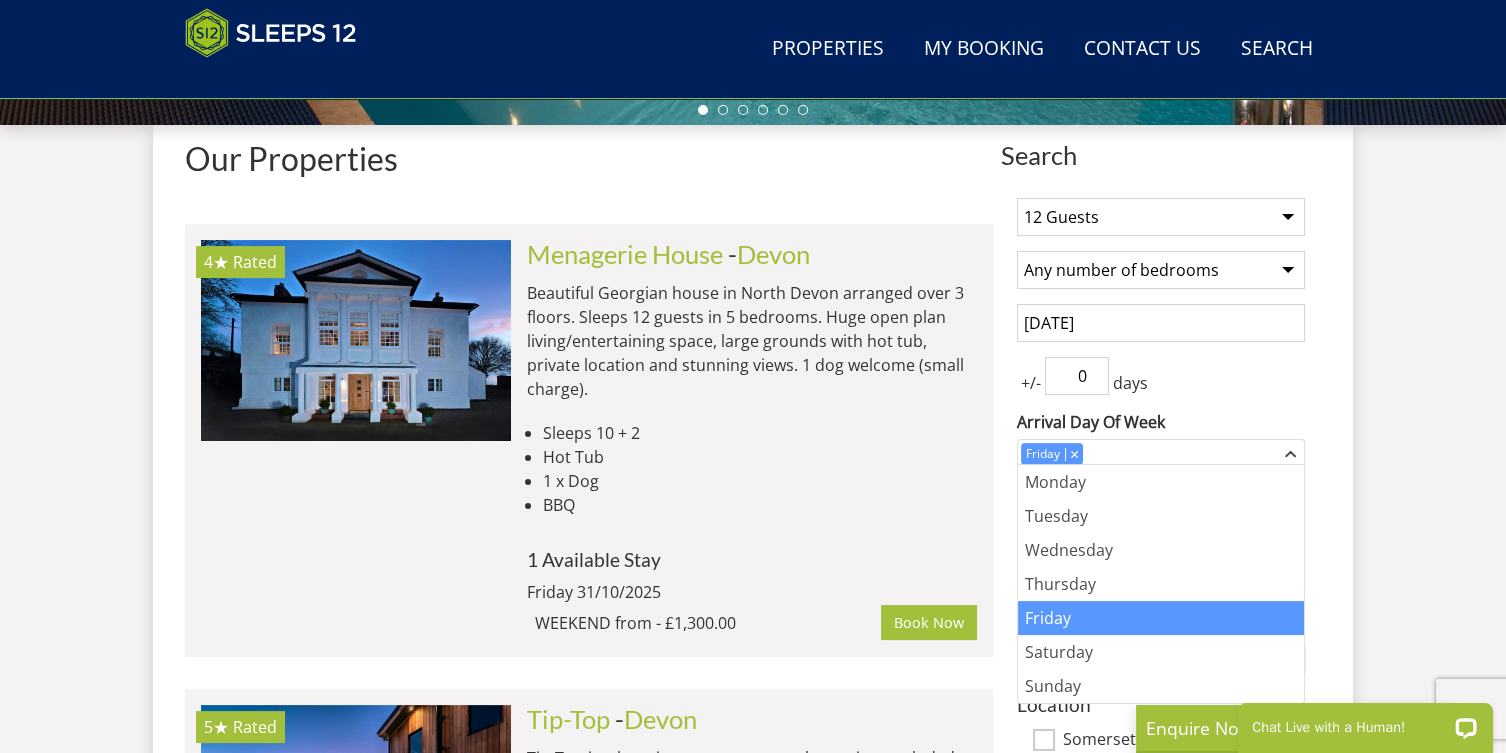 click on "+/-
0
days" at bounding box center (1161, 376) 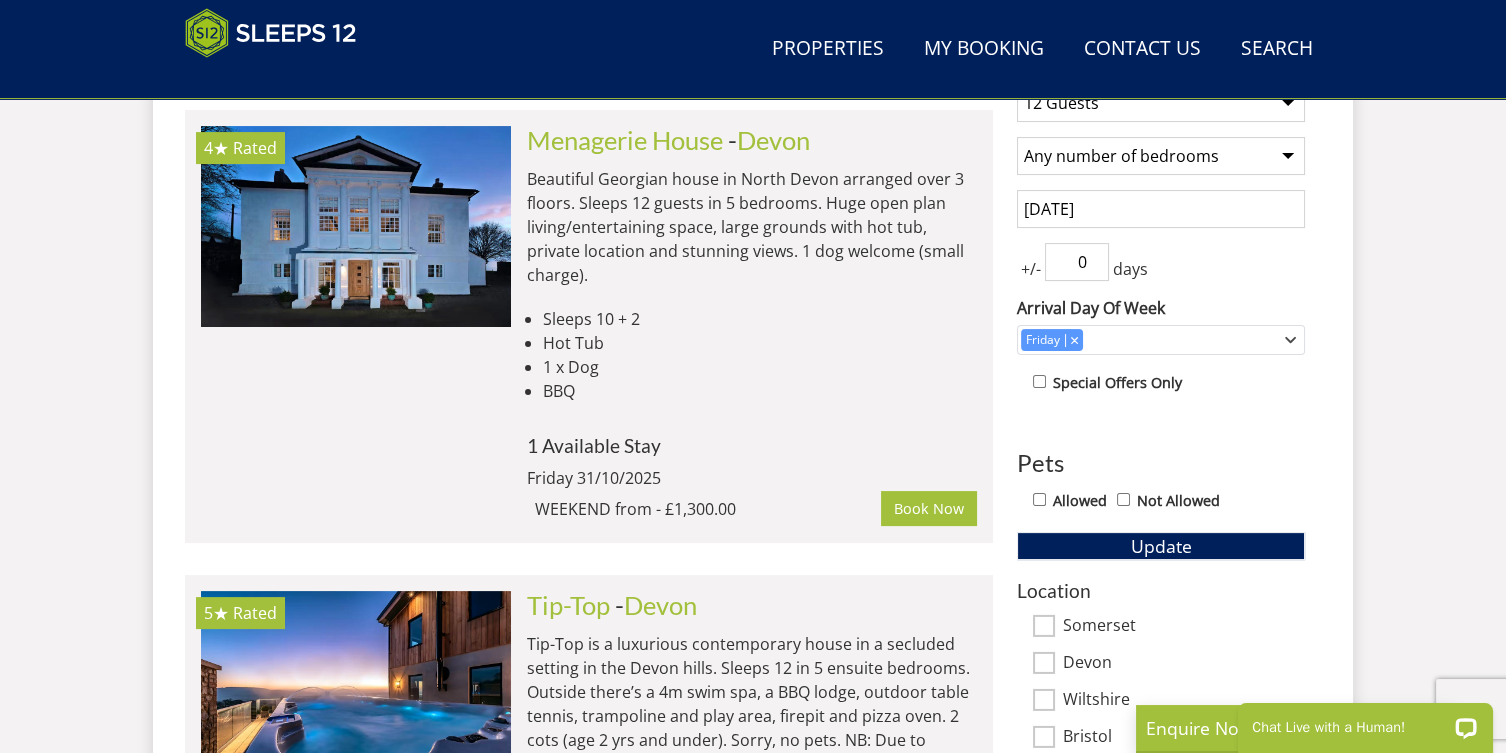 scroll, scrollTop: 846, scrollLeft: 0, axis: vertical 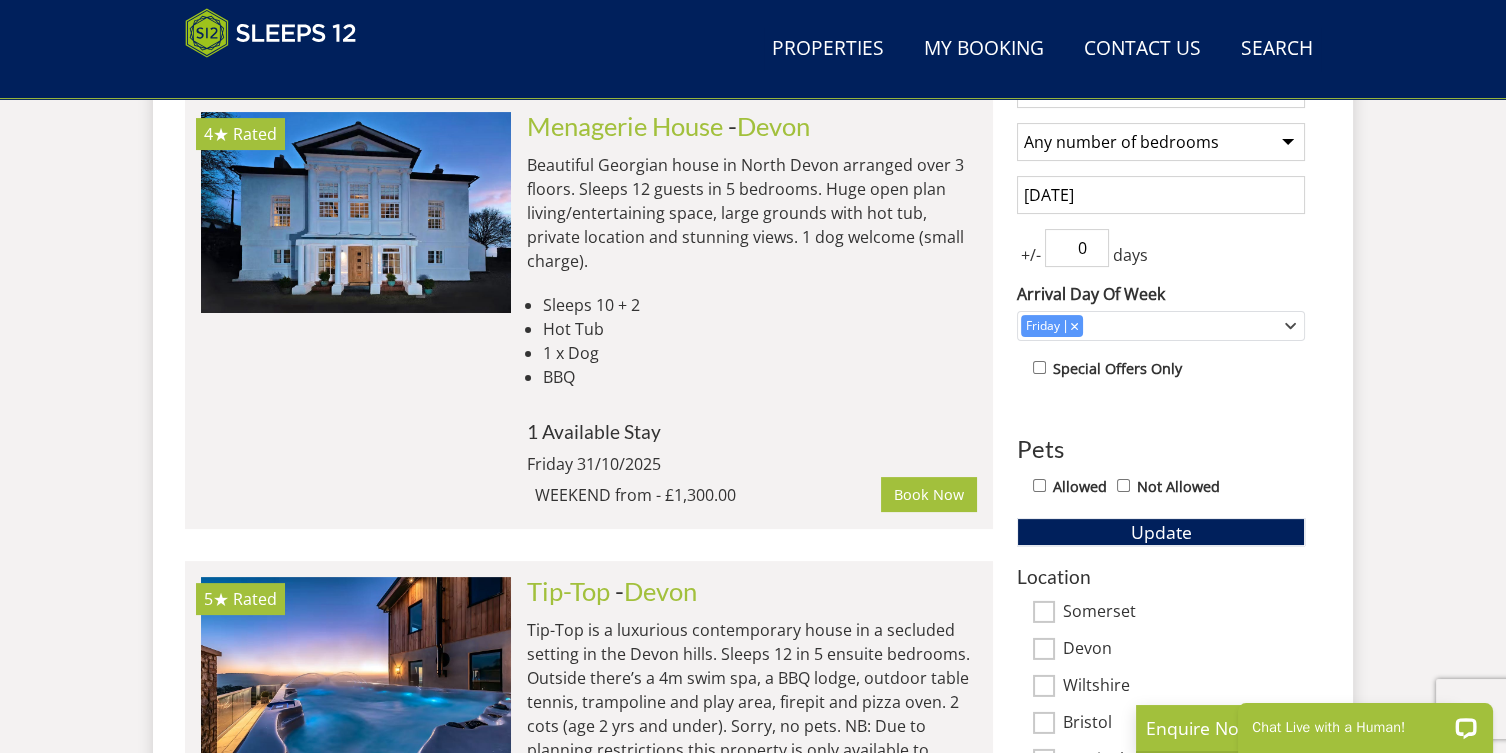click on "Allowed" at bounding box center [1080, 487] 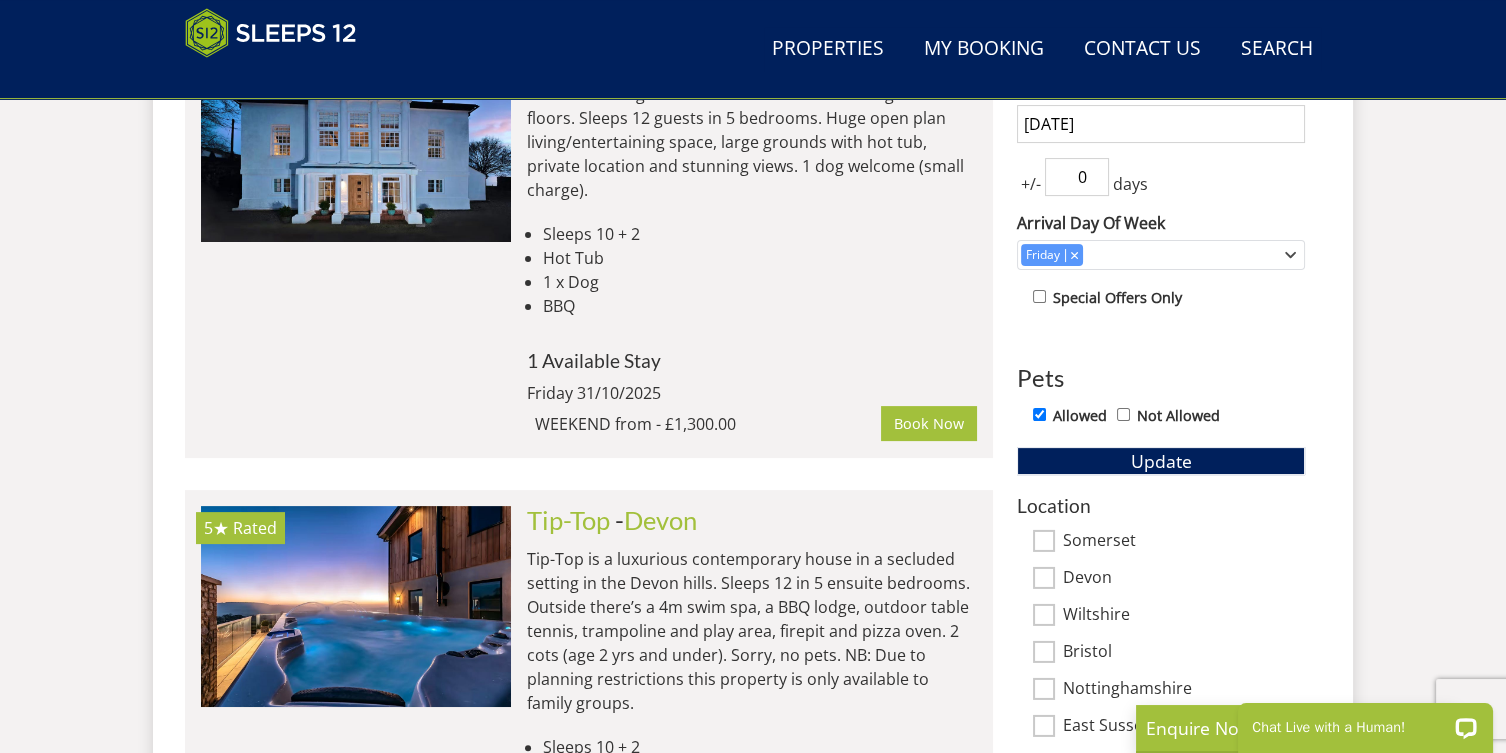 scroll, scrollTop: 920, scrollLeft: 0, axis: vertical 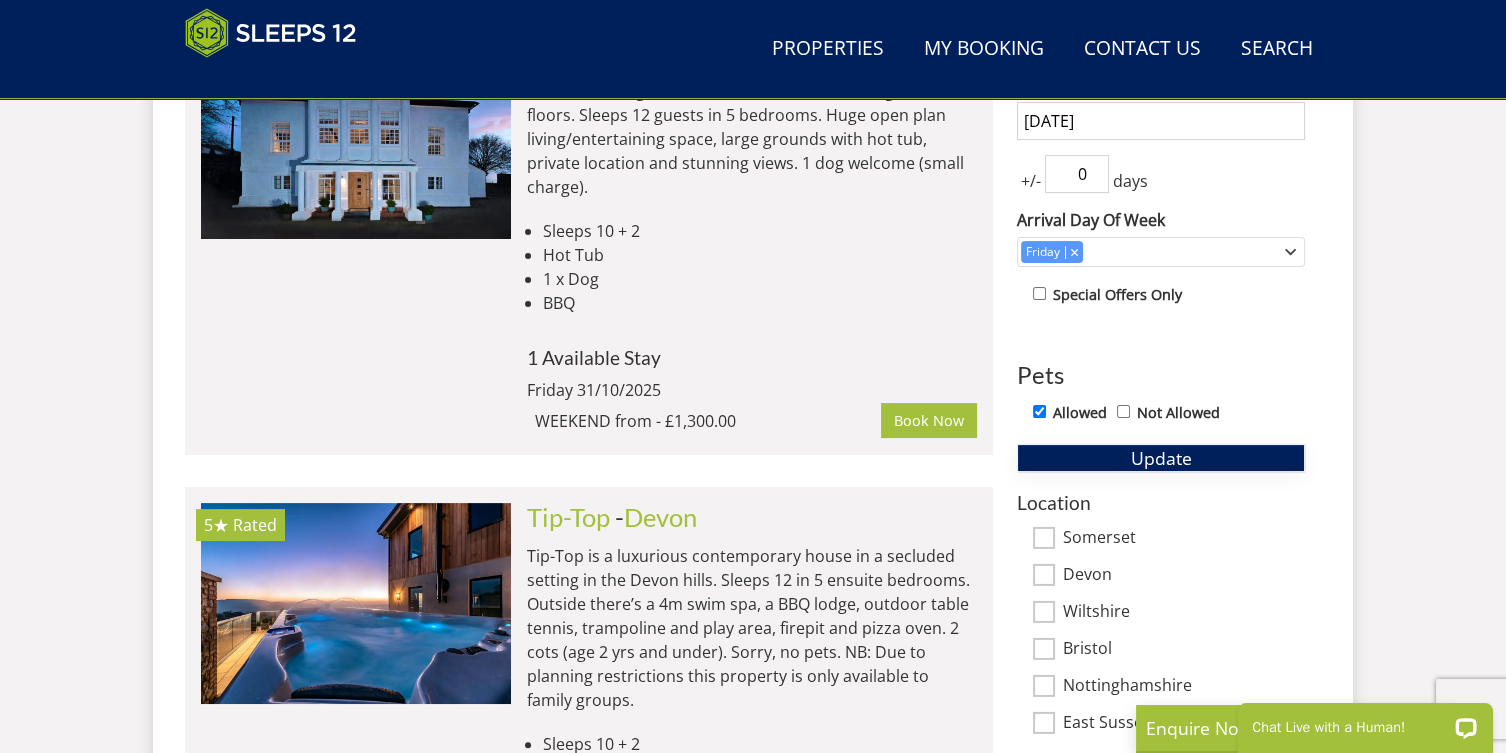click on "Update" at bounding box center [1161, 458] 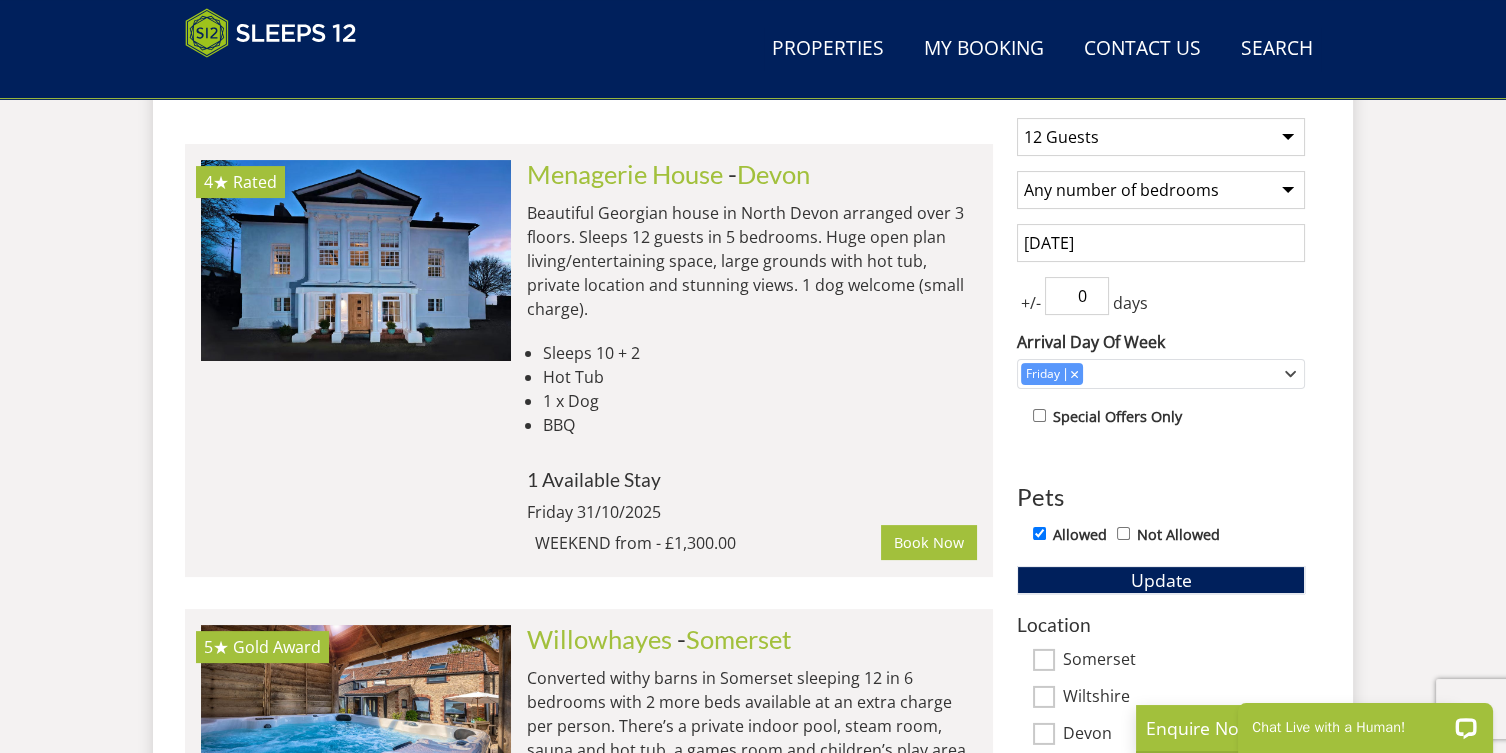 scroll, scrollTop: 785, scrollLeft: 0, axis: vertical 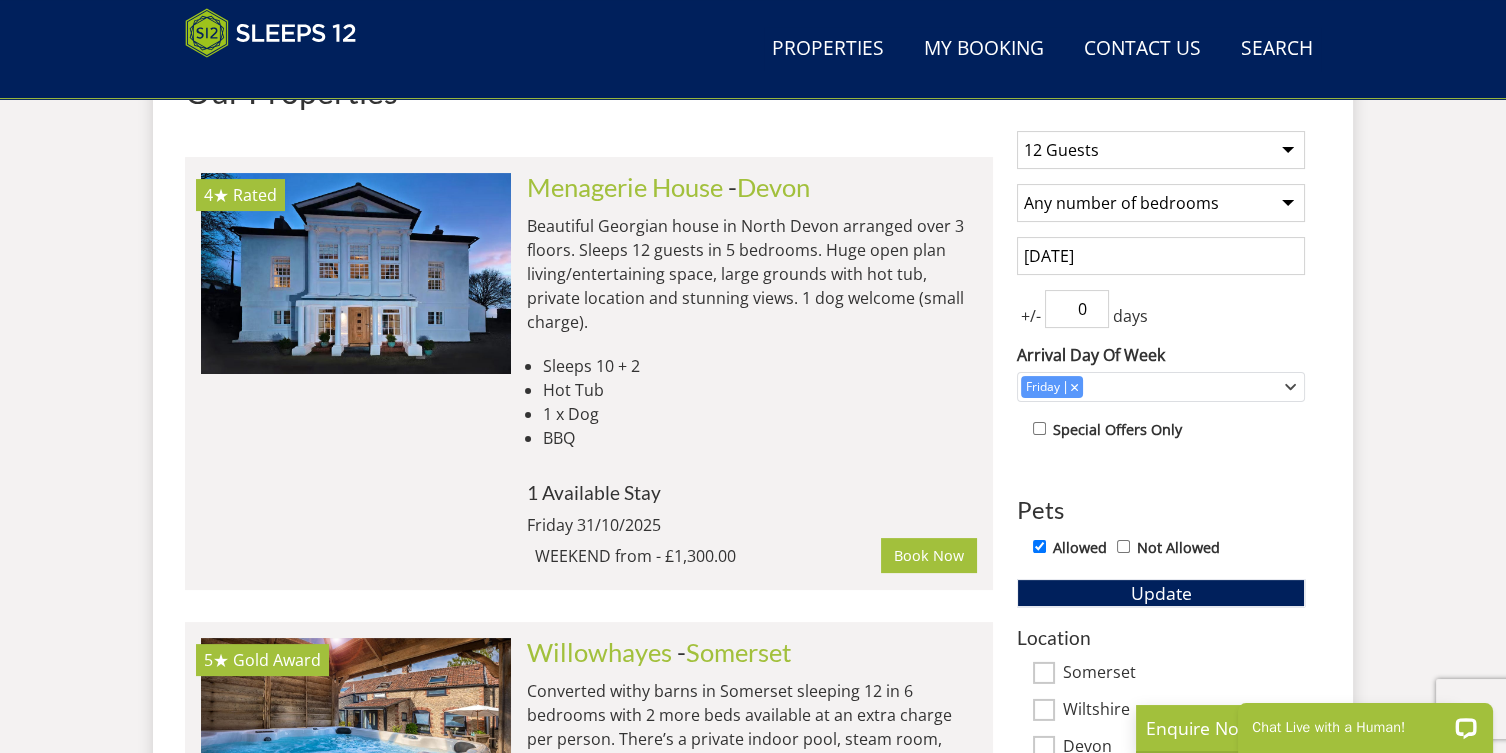 click on "Sleeps 10 + 2" at bounding box center (760, 366) 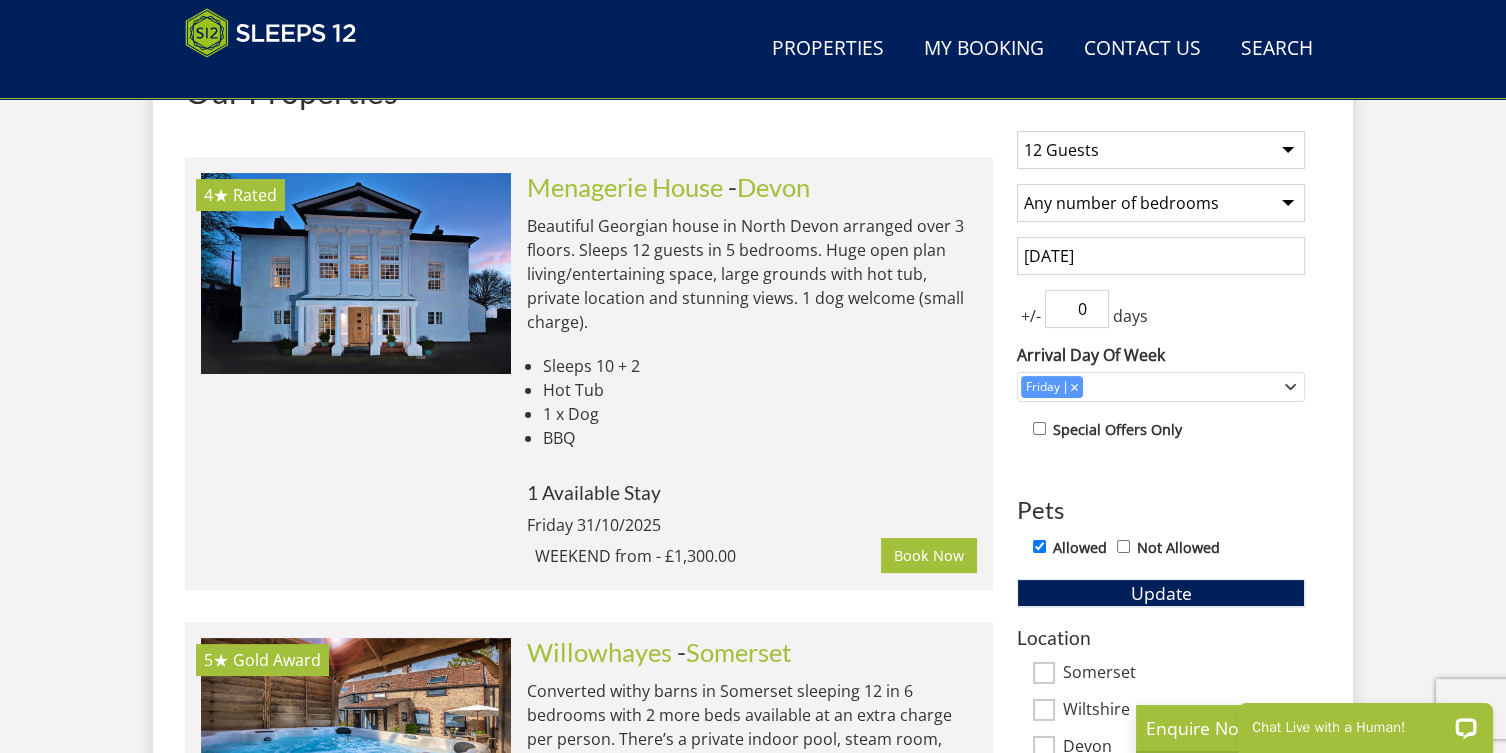 click at bounding box center (356, 273) 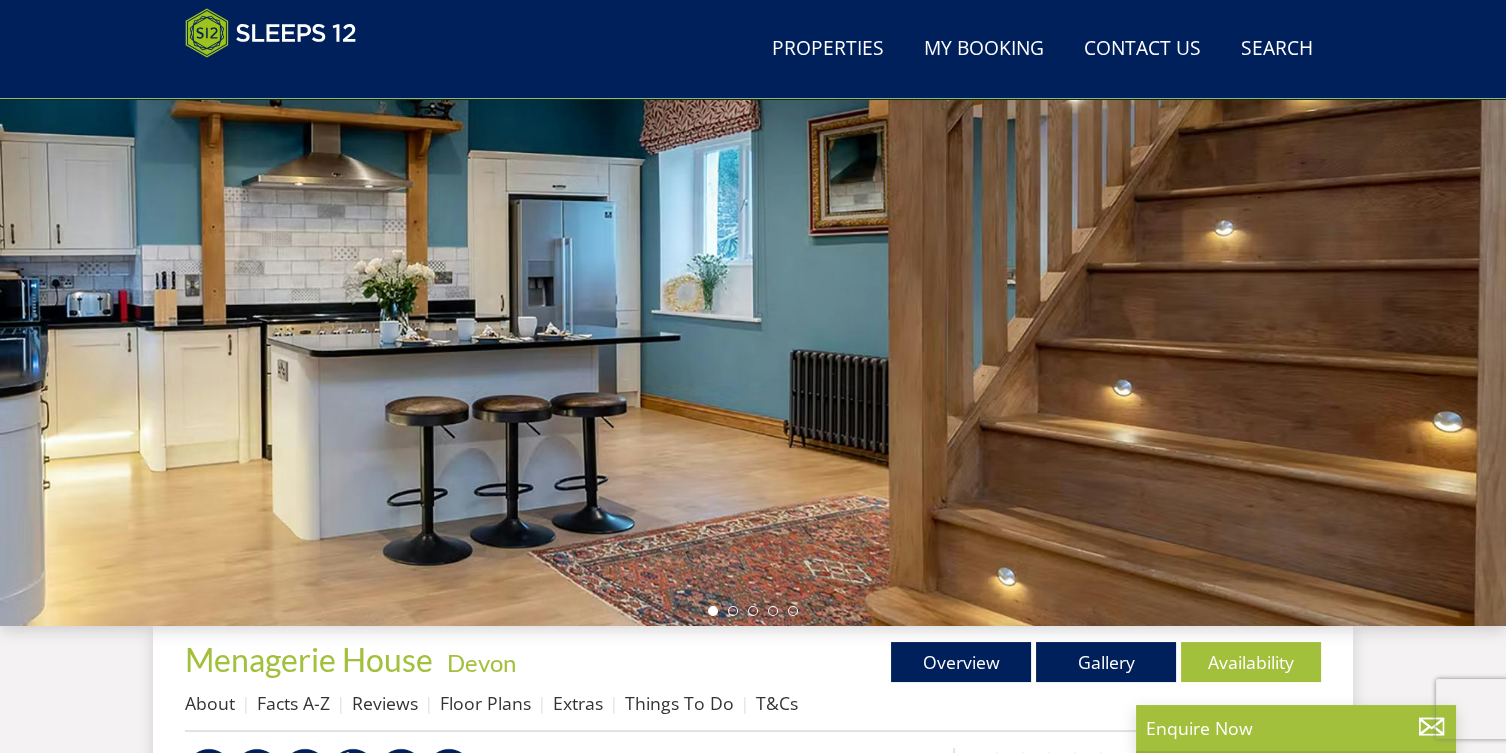 scroll, scrollTop: 240, scrollLeft: 0, axis: vertical 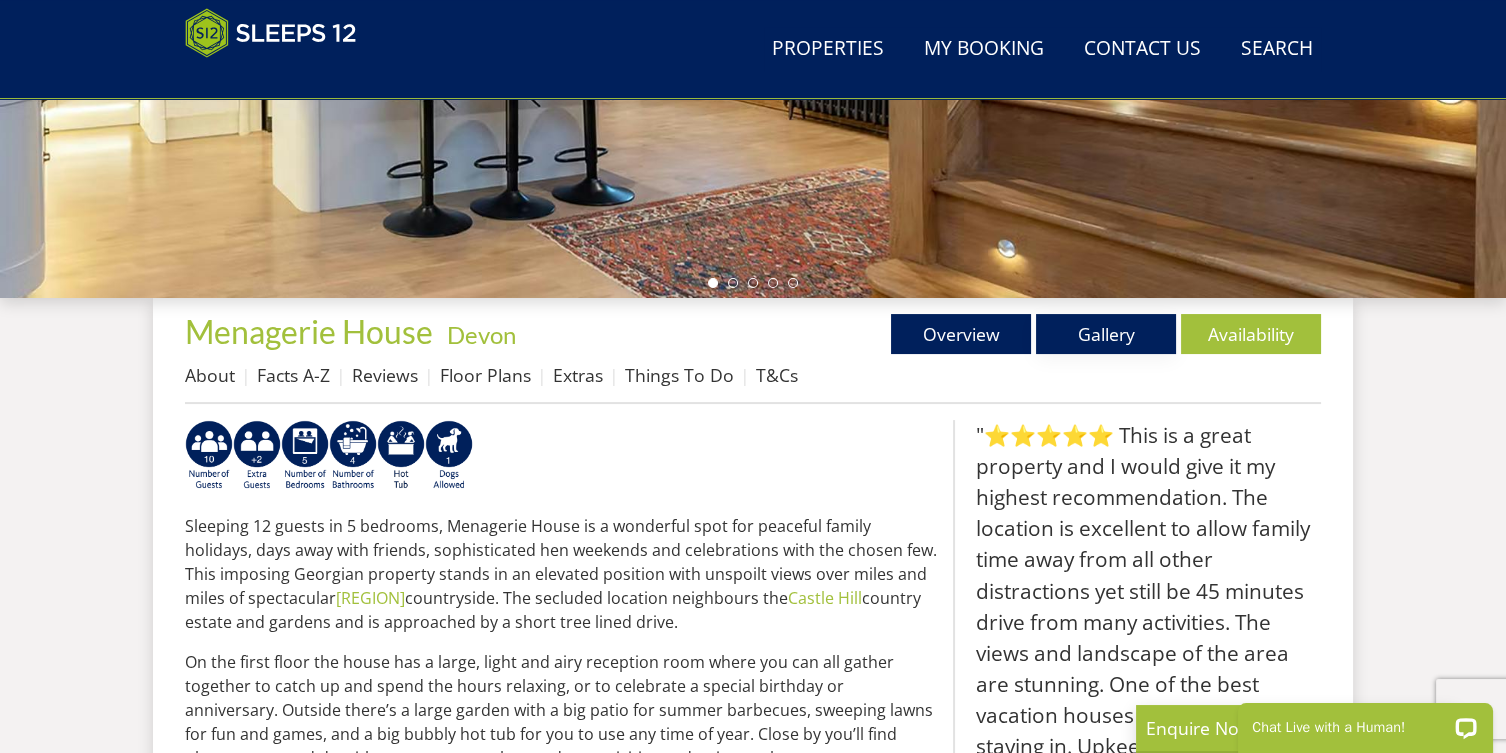 click on "Gallery" at bounding box center [1106, 334] 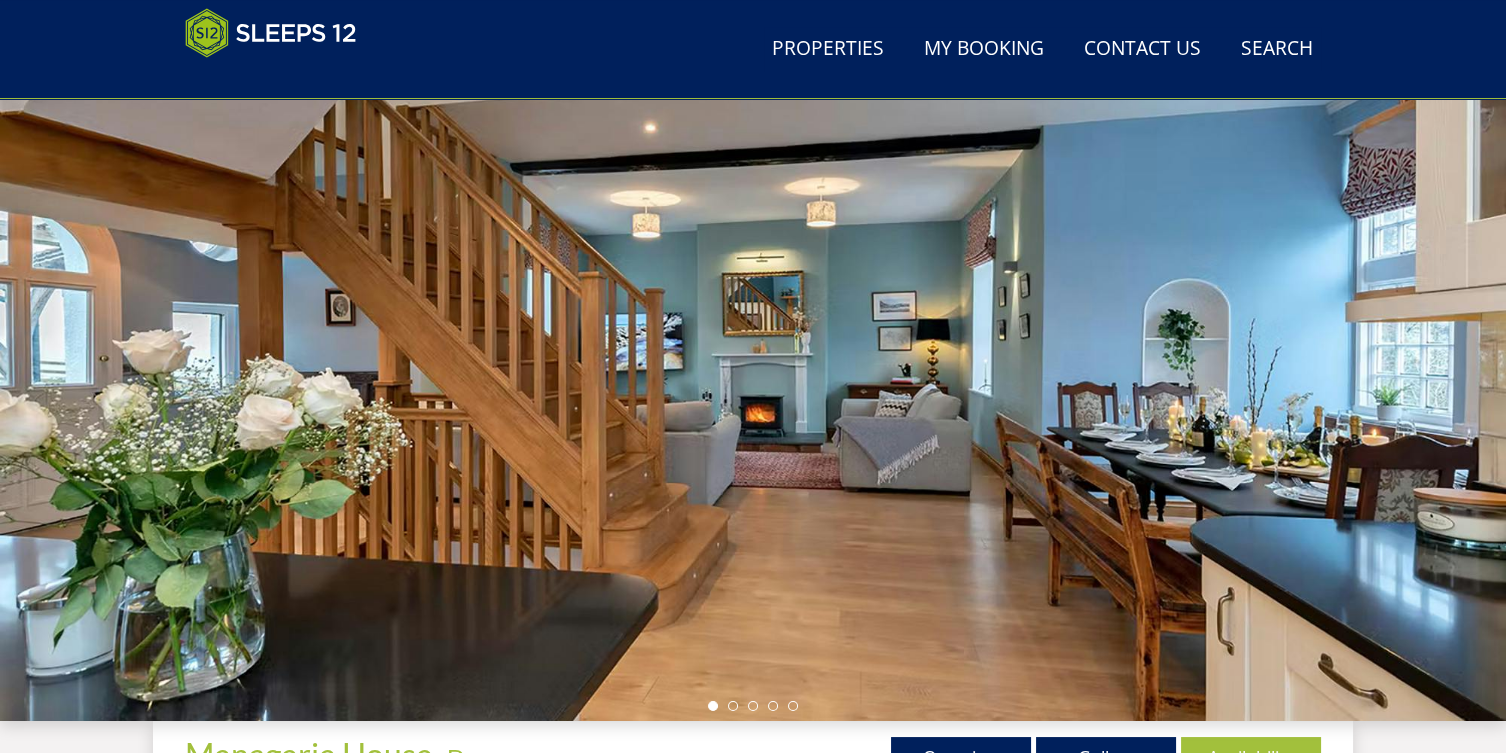 scroll, scrollTop: 127, scrollLeft: 0, axis: vertical 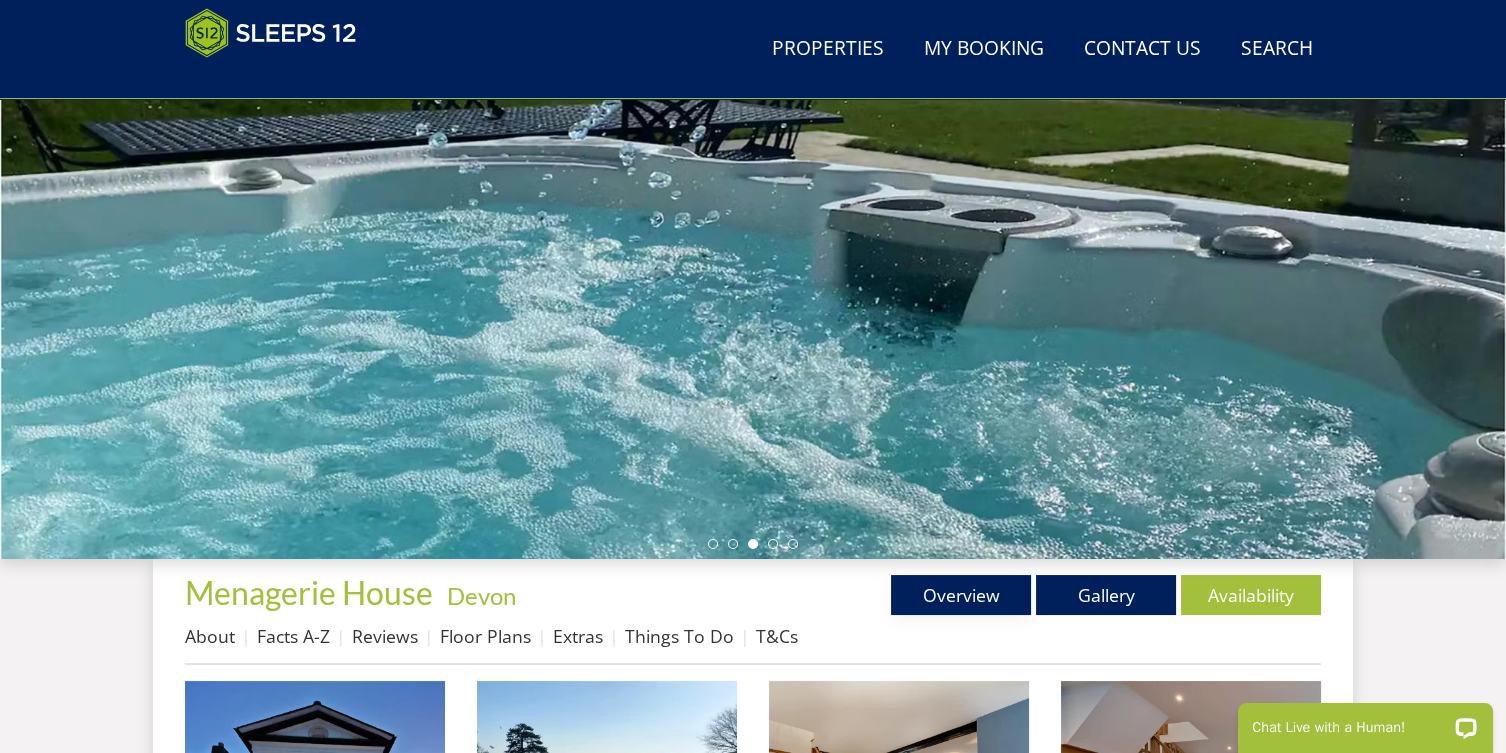 click on "Overview" at bounding box center [961, 595] 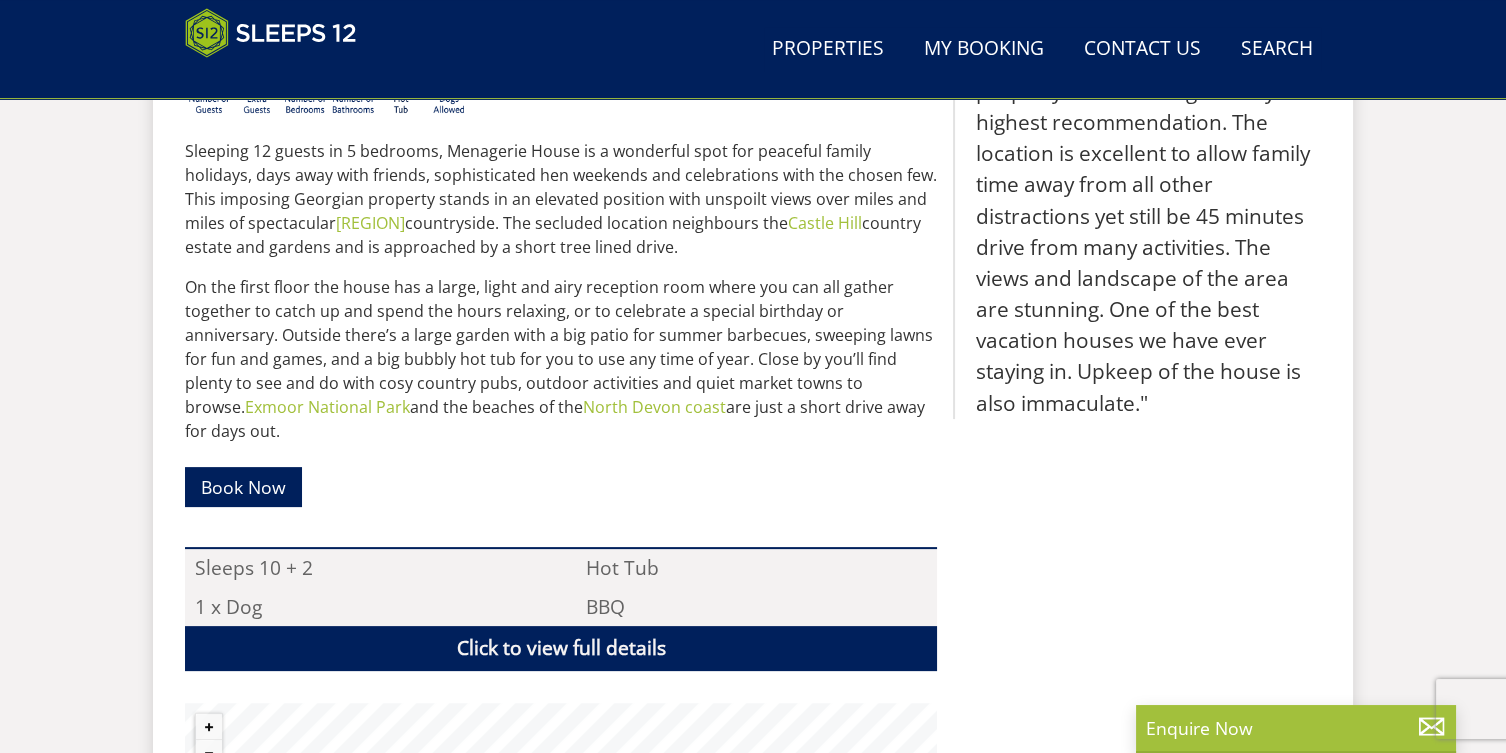 scroll, scrollTop: 897, scrollLeft: 0, axis: vertical 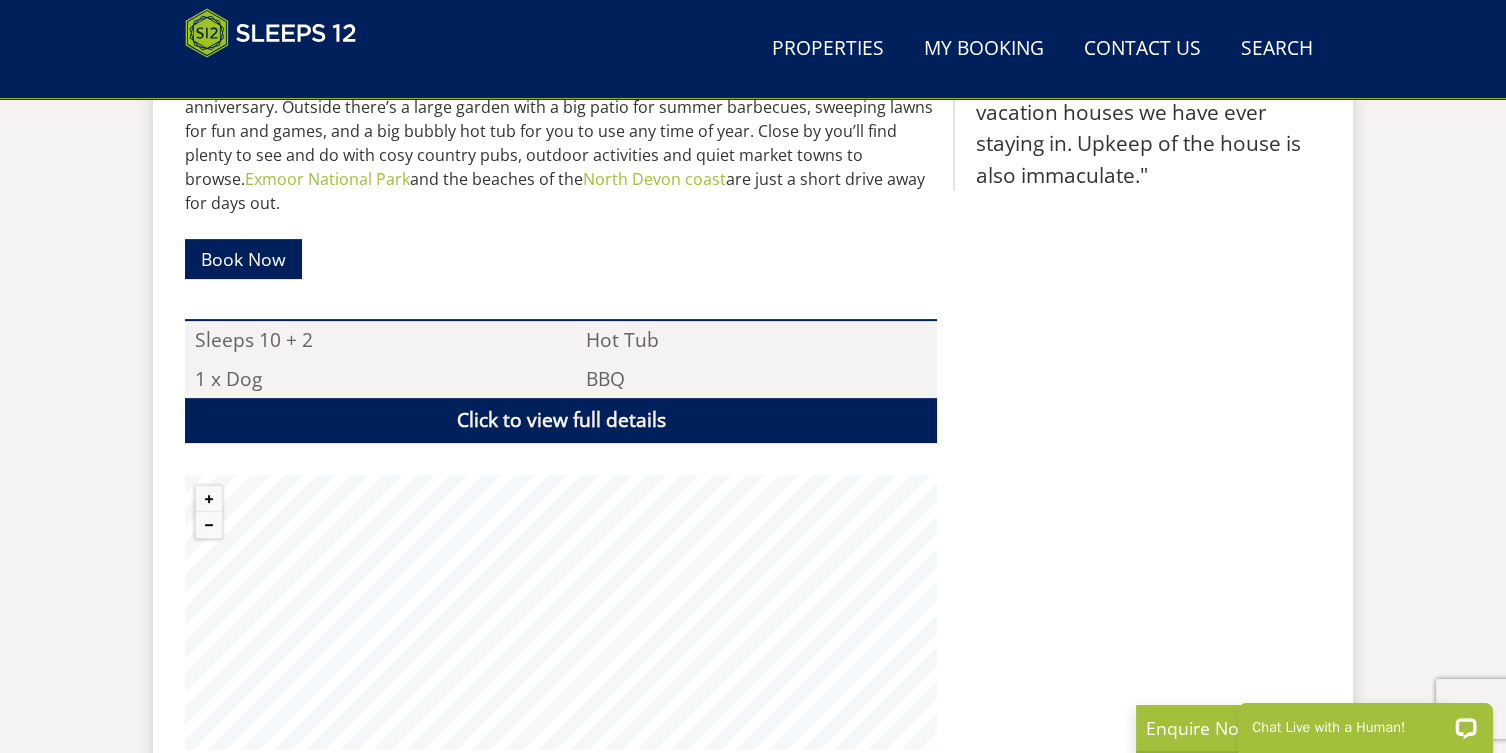 click on "Click to view full details" at bounding box center (561, 420) 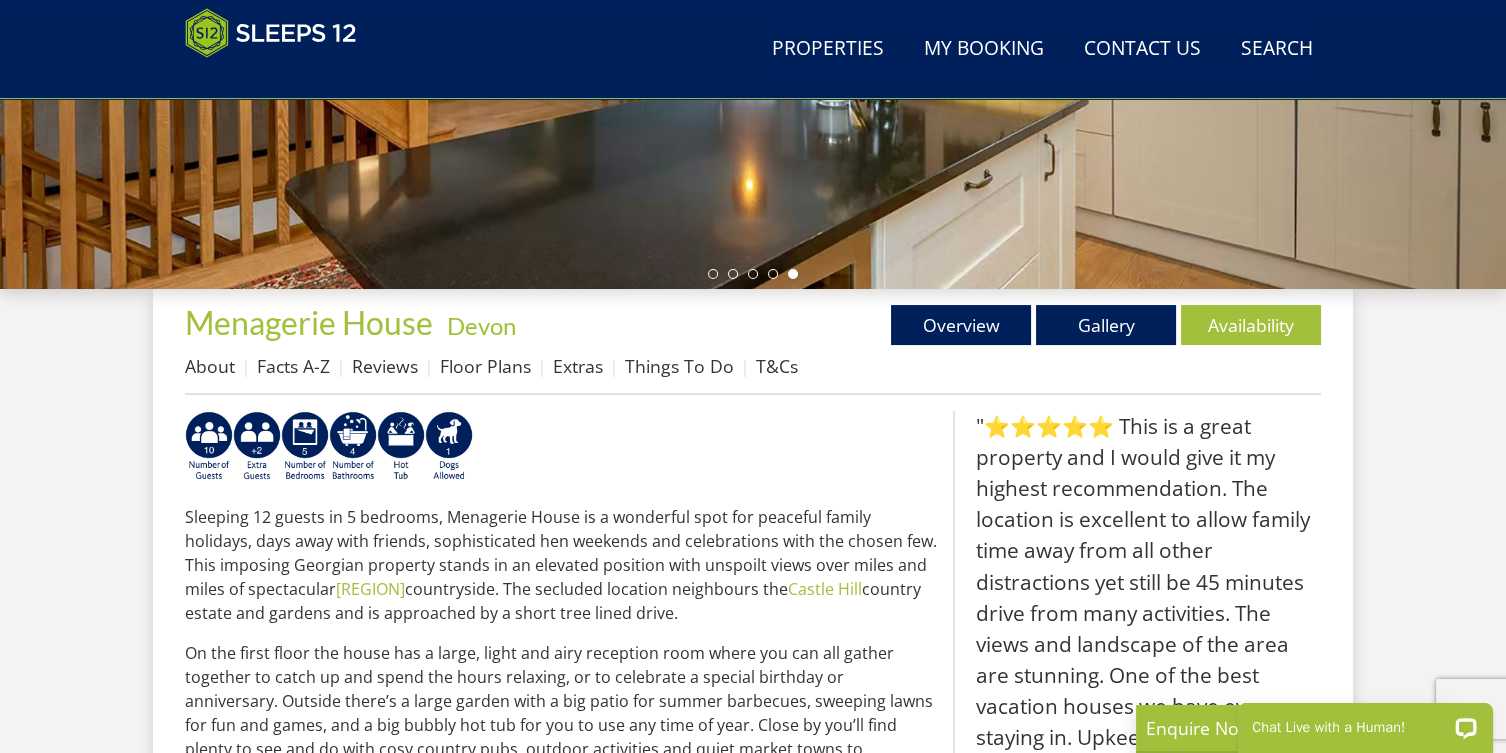 scroll, scrollTop: 552, scrollLeft: 0, axis: vertical 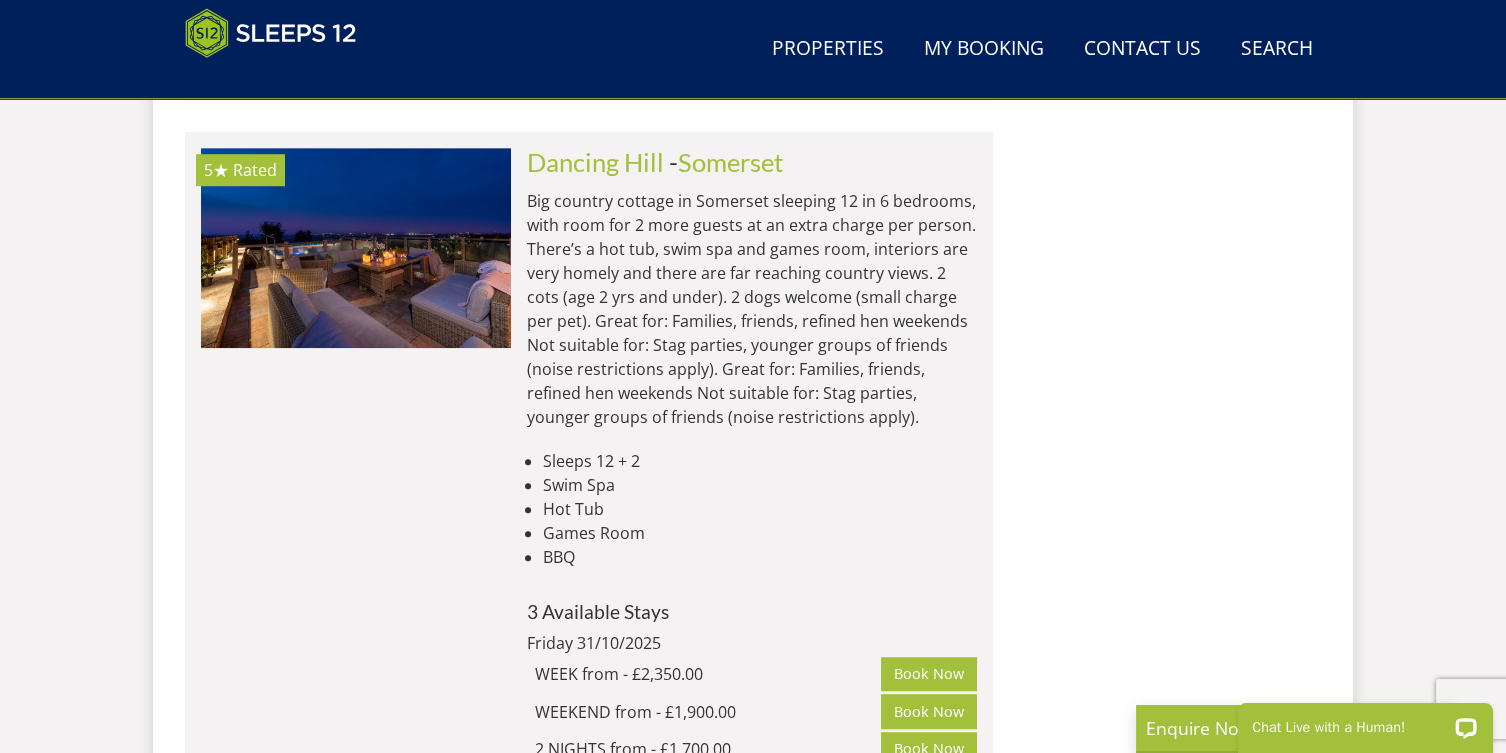 click on "Big country cottage in Somerset sleeping 12 in 6 bedrooms, with room for 2 more guests at an extra charge per person. There’s a hot tub, swim spa and games room, interiors are very homely and there are far reaching country views.  2 cots (age 2 yrs and under).  2 dogs welcome (small charge per pet).
Great for: Families, friends, refined hen weekends
Not suitable for: Stag parties, younger groups of friends (noise restrictions apply).
Great for: Families, friends, refined hen weekends
Not suitable for: Stag parties, younger groups of friends (noise restrictions apply)." at bounding box center (752, 309) 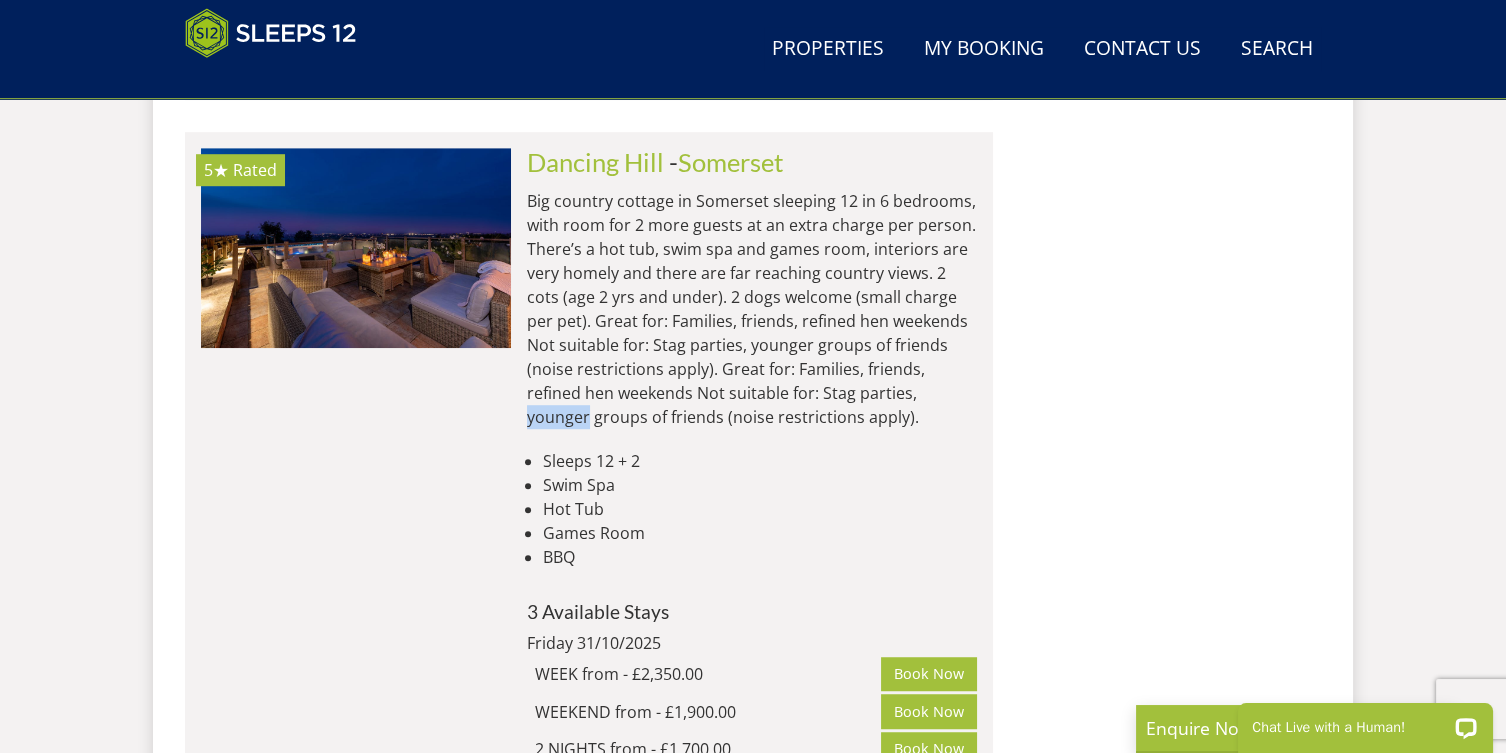 click at bounding box center [356, 248] 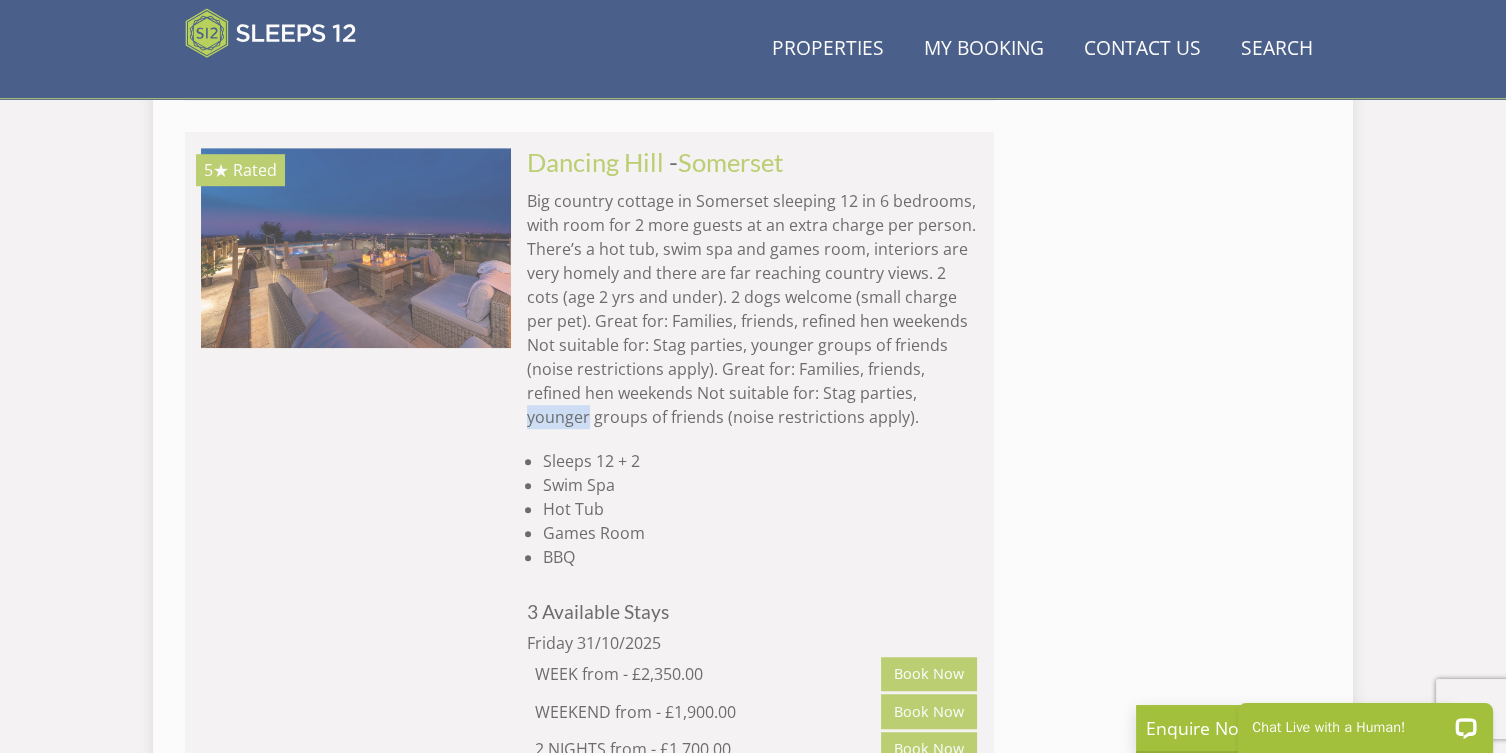 scroll, scrollTop: 0, scrollLeft: 0, axis: both 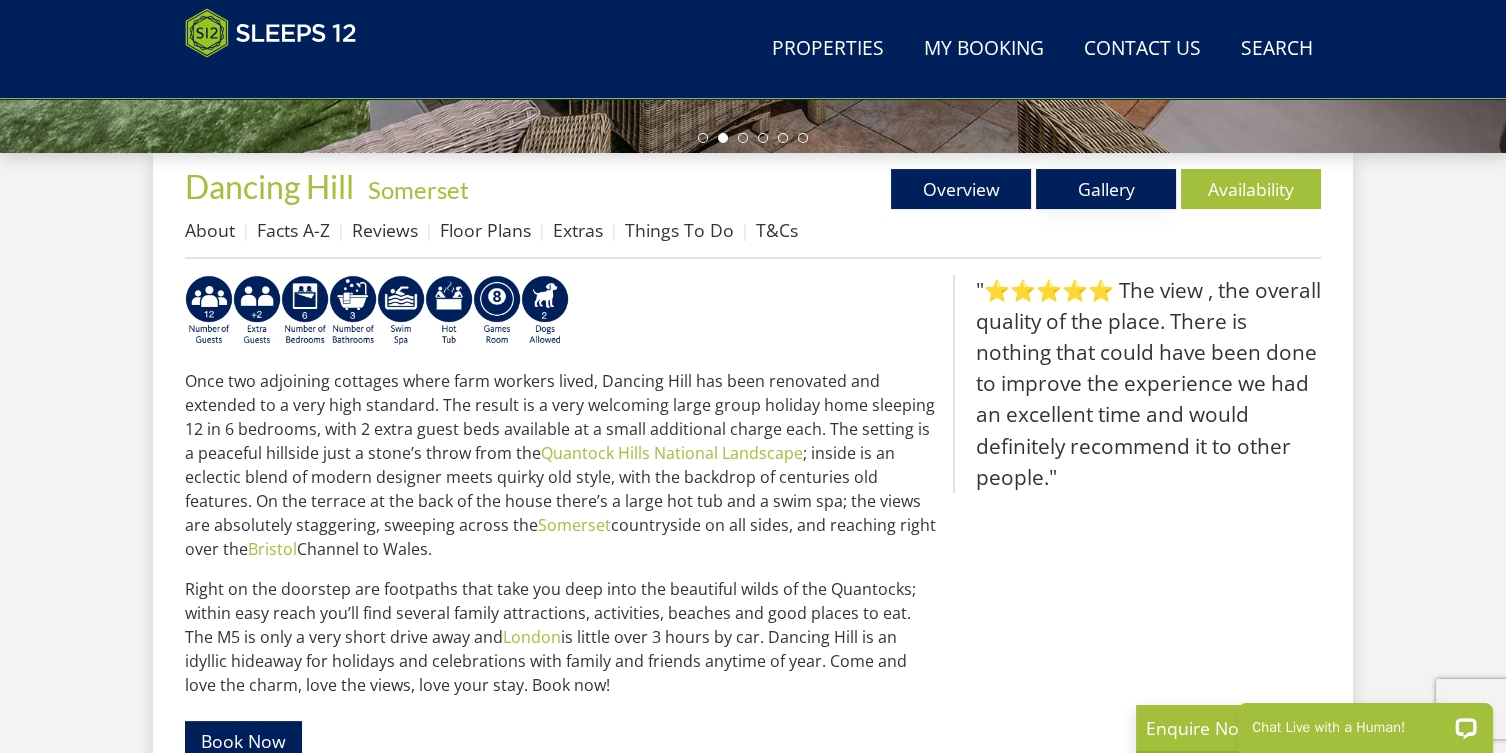 click on "Gallery" at bounding box center [1106, 189] 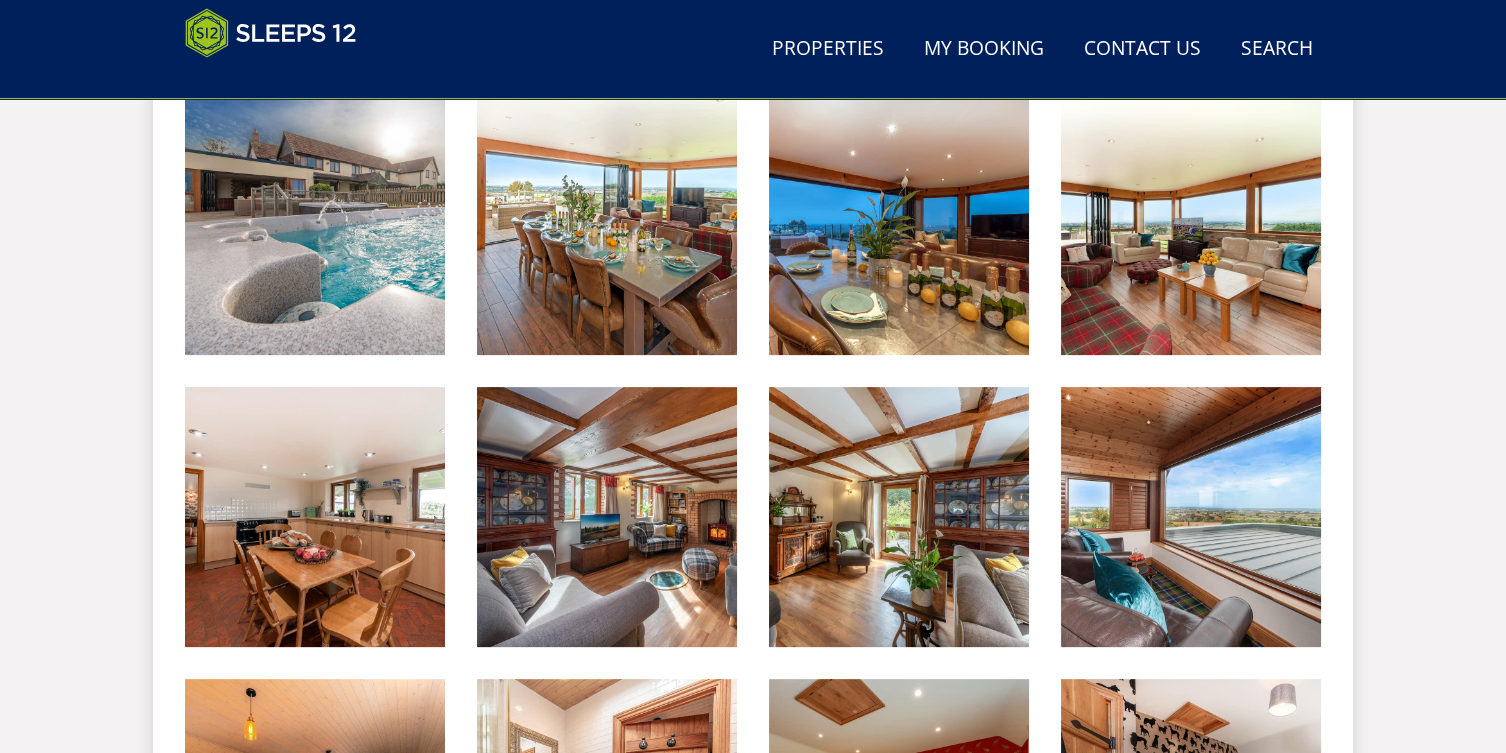 scroll, scrollTop: 1163, scrollLeft: 0, axis: vertical 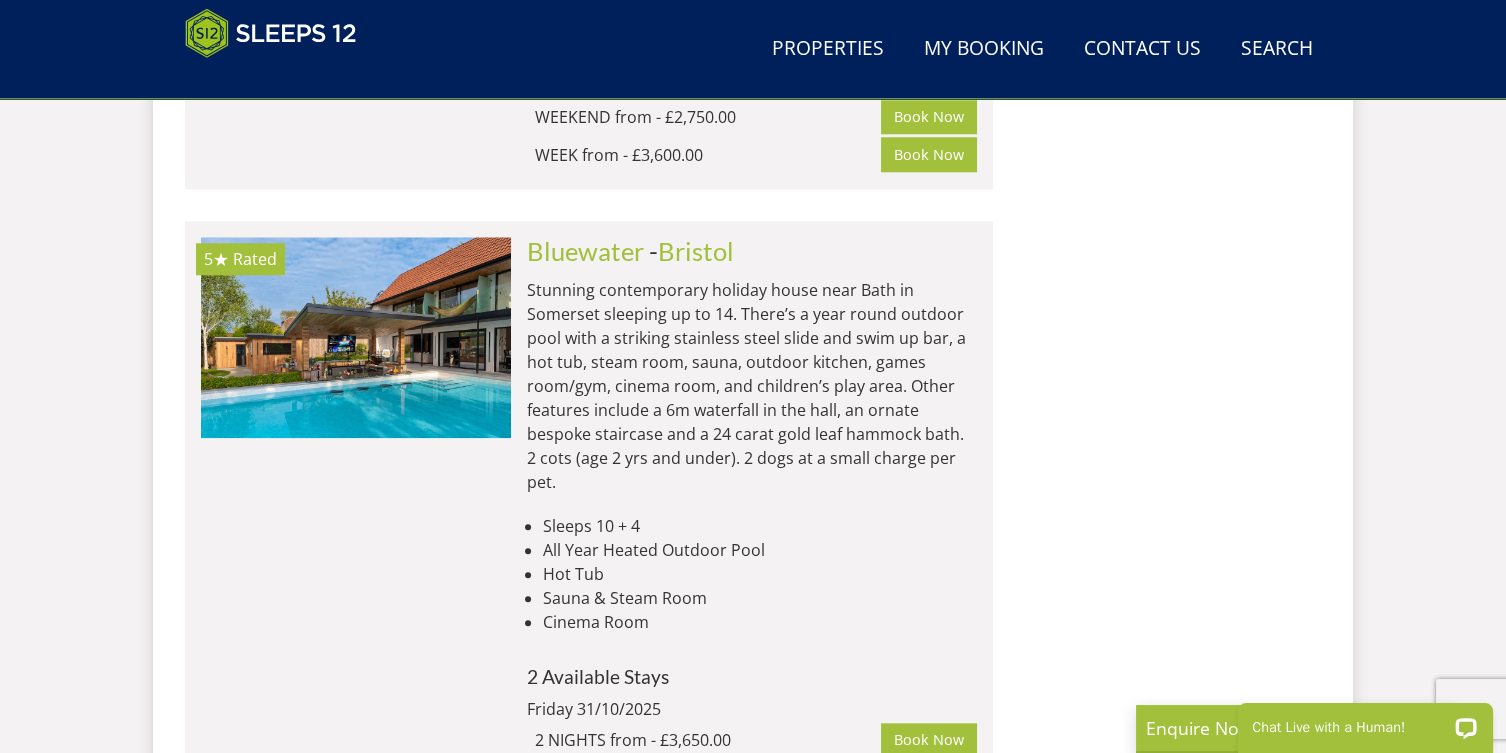 click on "Hot Tub" at bounding box center [760, 574] 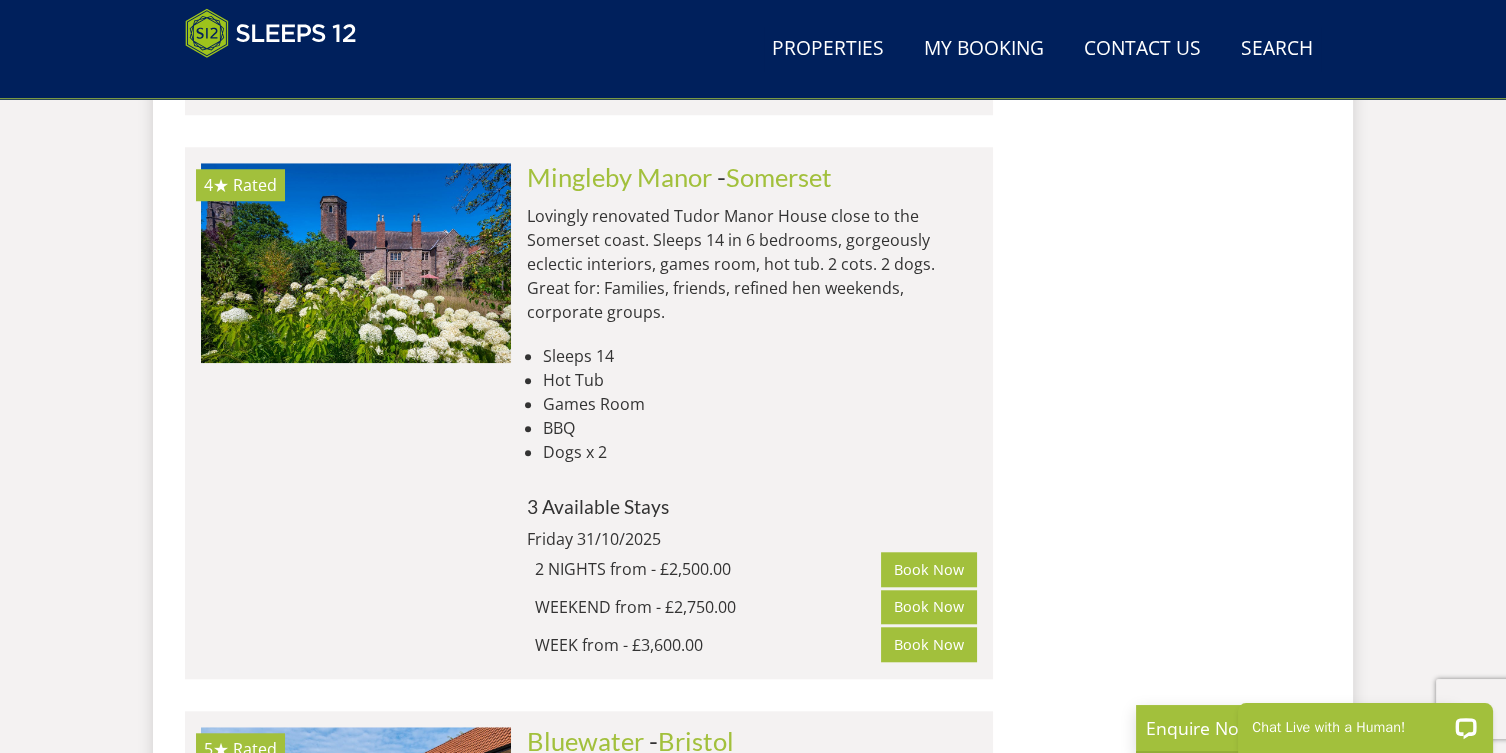 scroll, scrollTop: 0, scrollLeft: 0, axis: both 